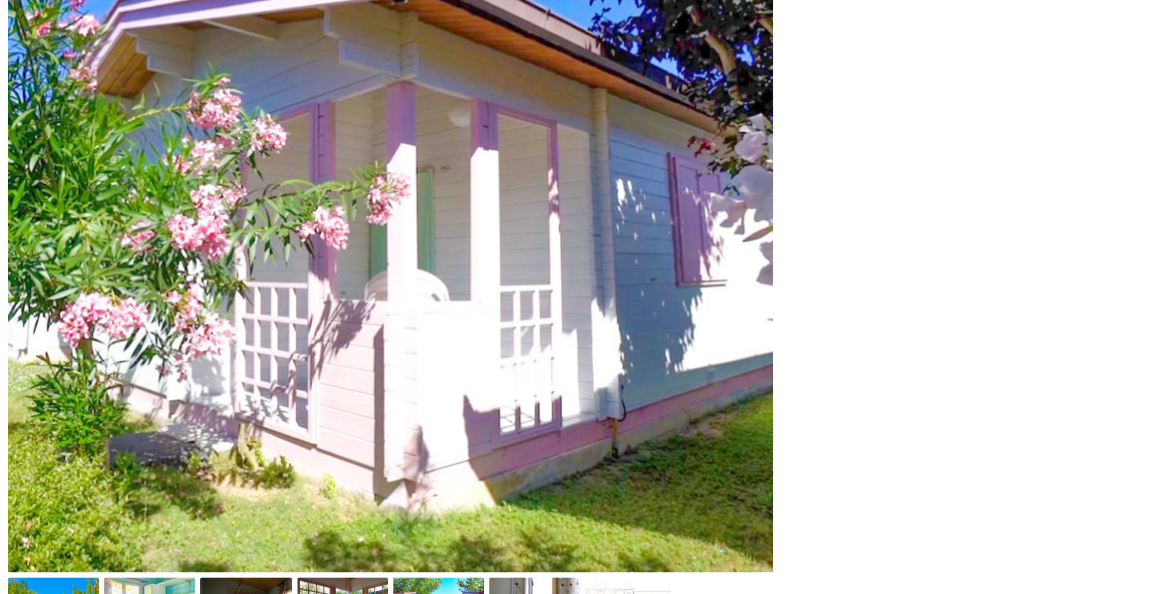 scroll, scrollTop: 900, scrollLeft: 0, axis: vertical 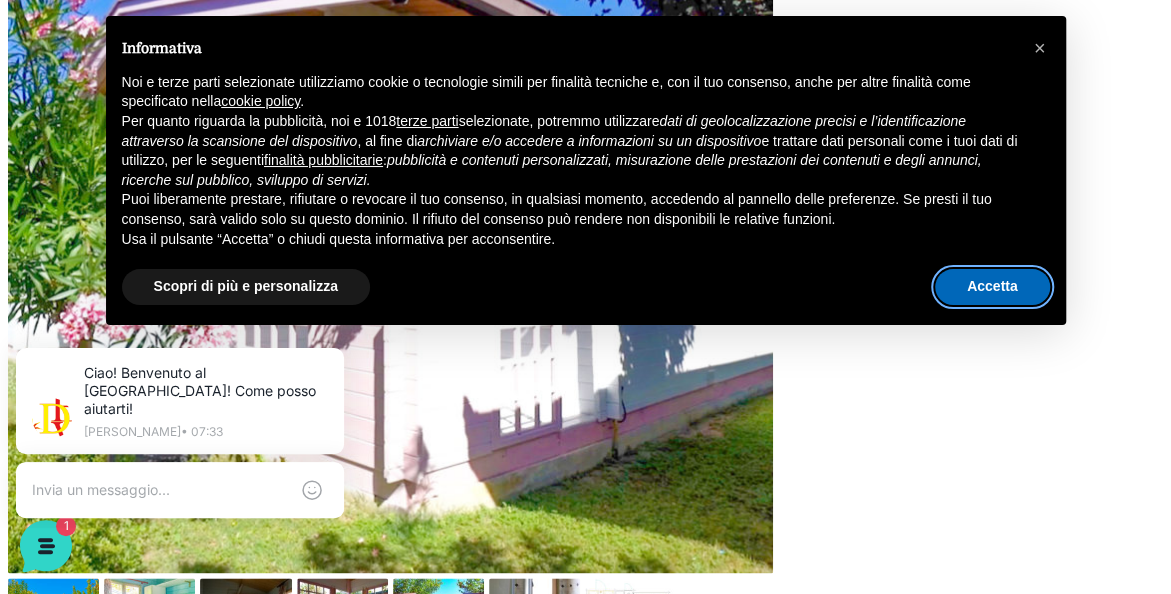 click on "Accetta" at bounding box center (992, 287) 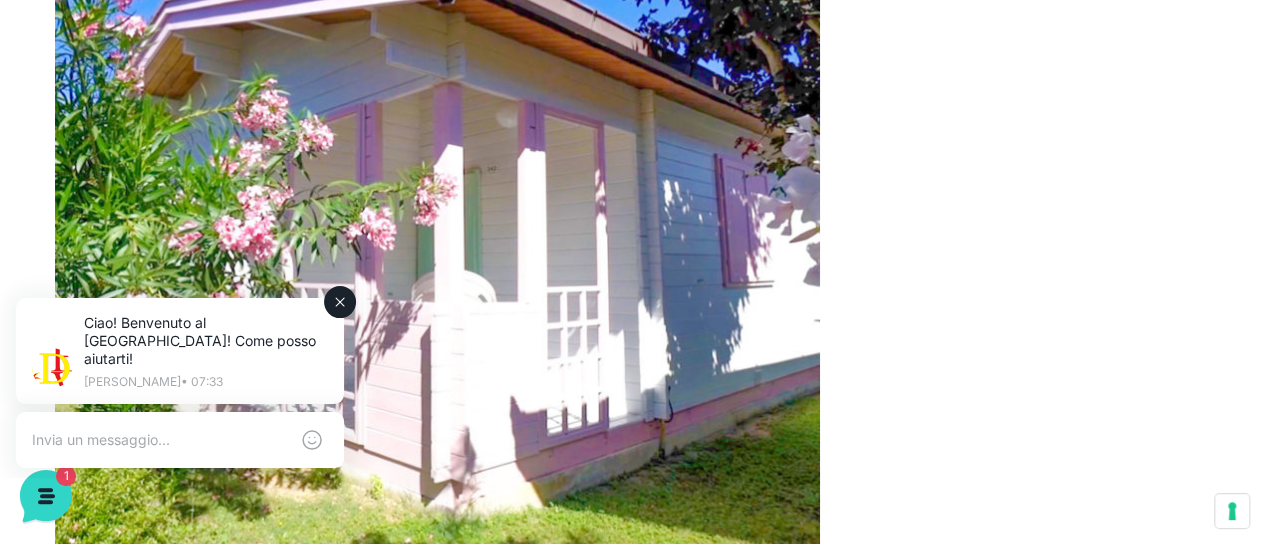 click 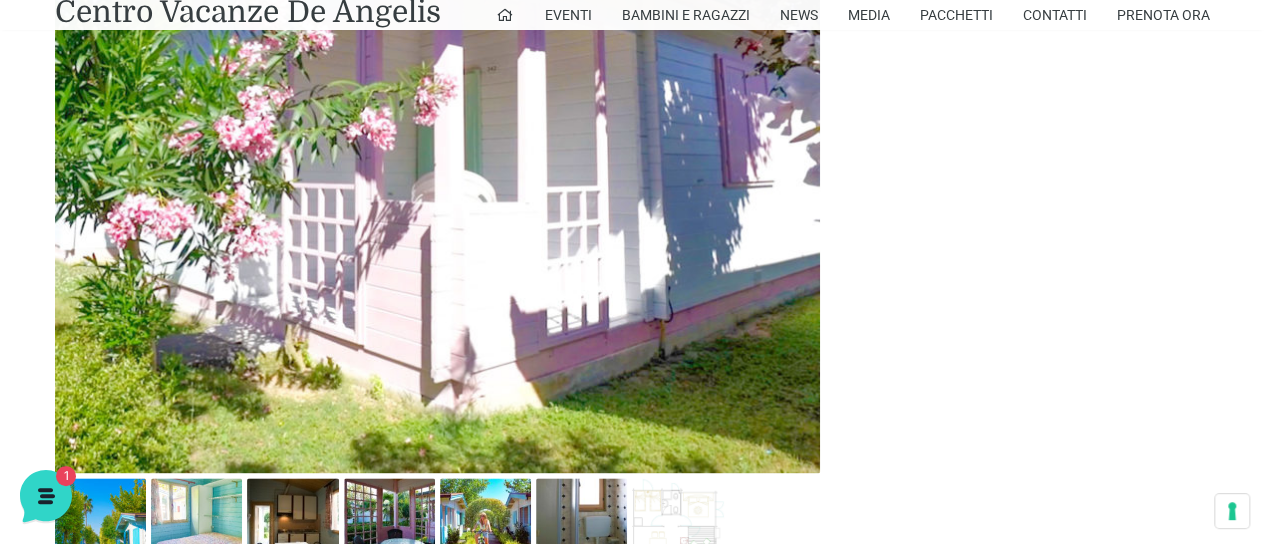 scroll, scrollTop: 1230, scrollLeft: 0, axis: vertical 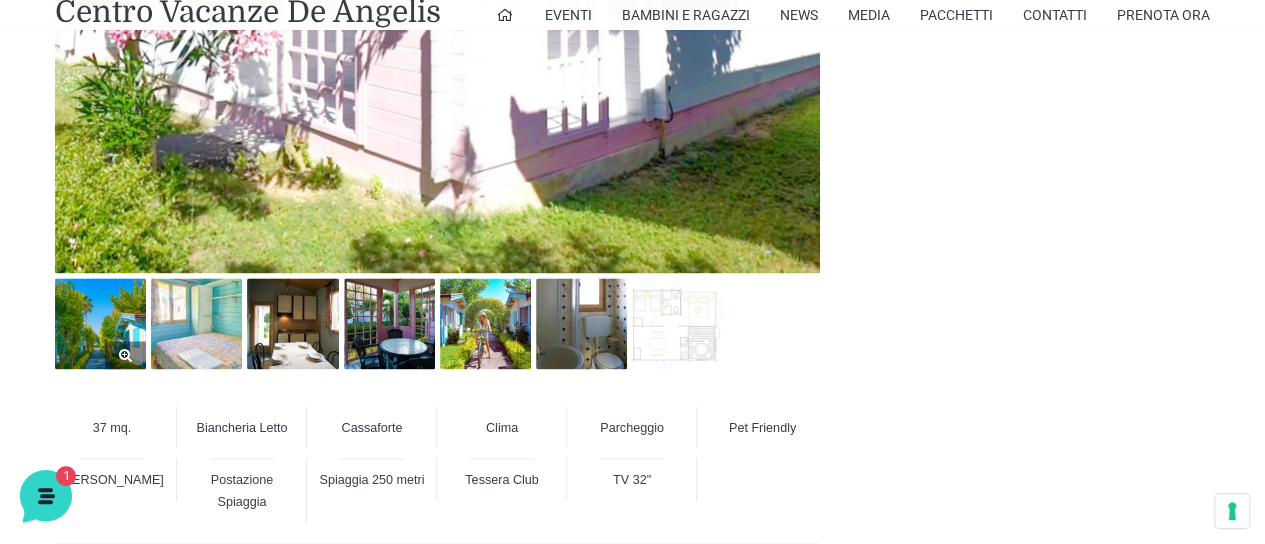 click at bounding box center [100, 323] 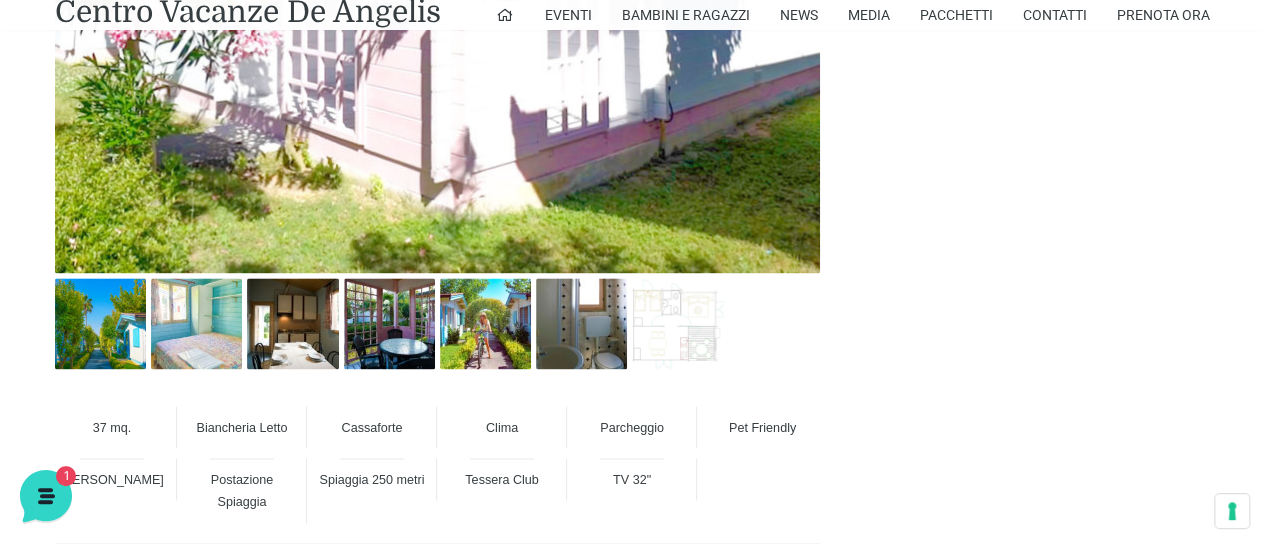 click at bounding box center [632, 272] 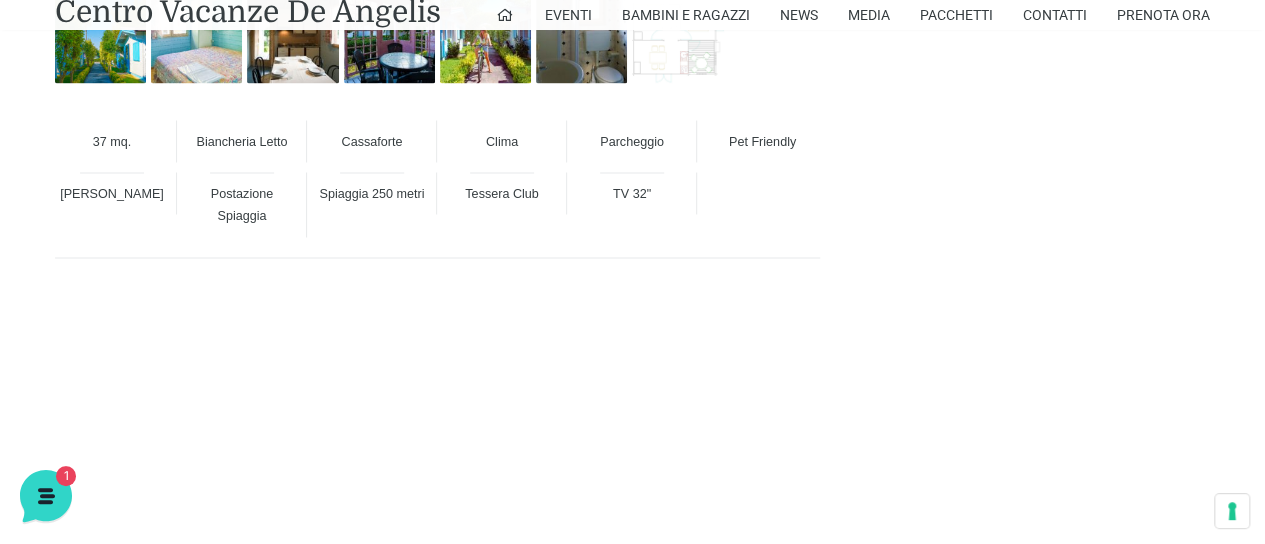scroll, scrollTop: 1230, scrollLeft: 0, axis: vertical 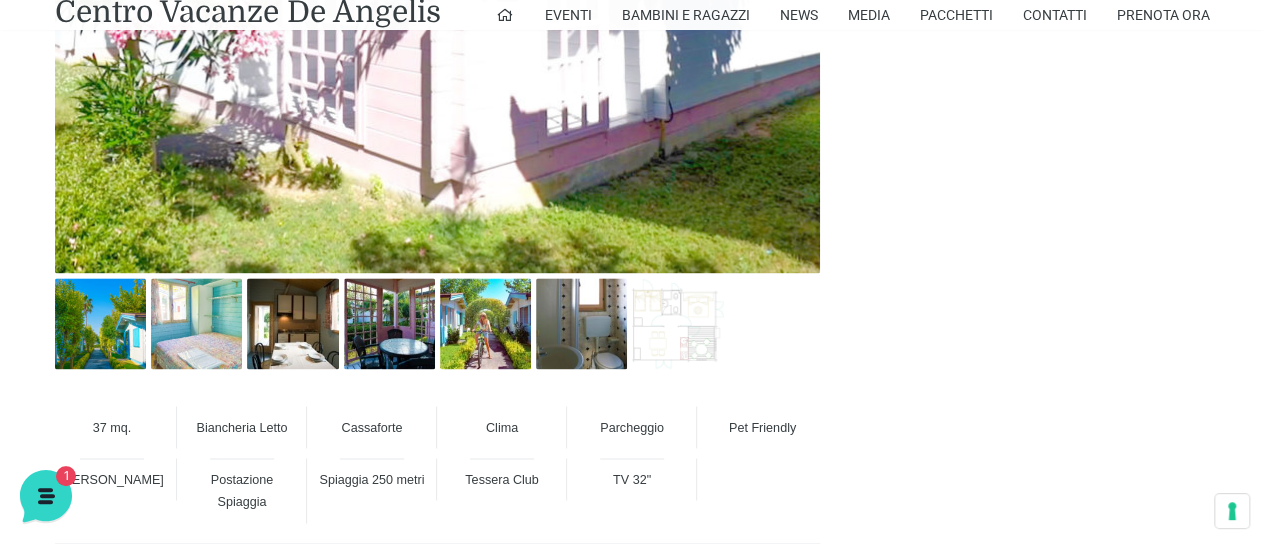 click on "Close Previous Next 1  of  7" at bounding box center [633, 272] 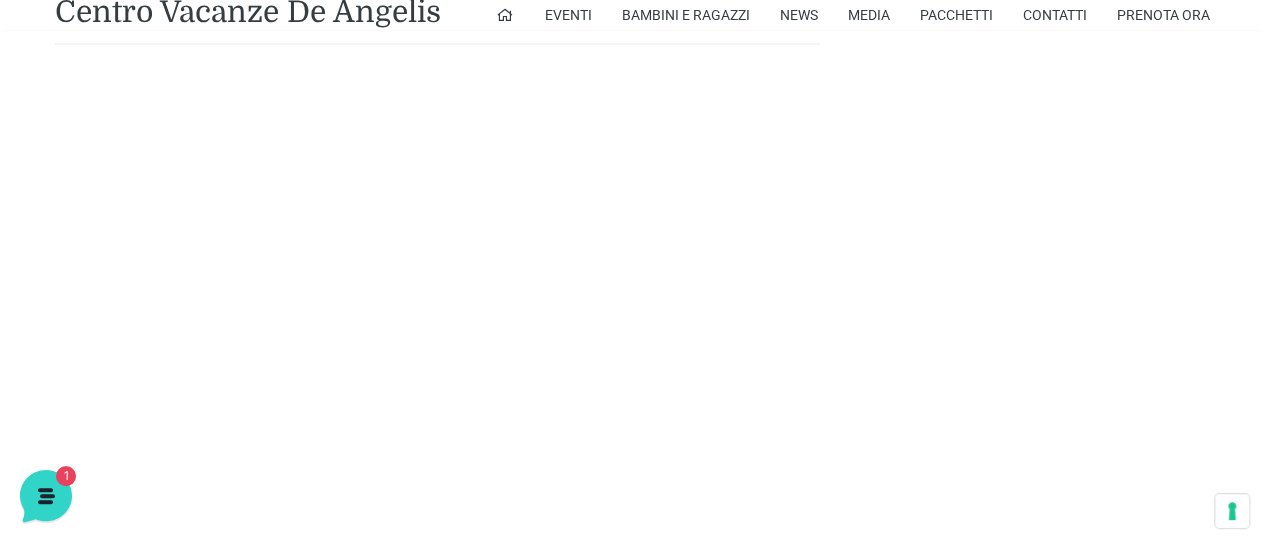 scroll, scrollTop: 1830, scrollLeft: 0, axis: vertical 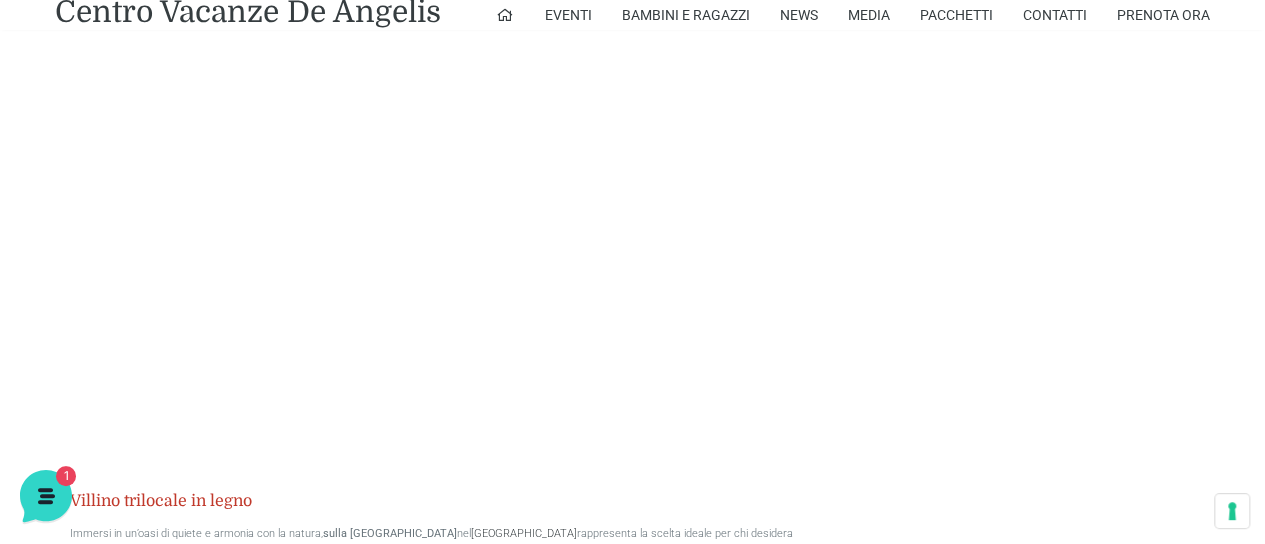 click at bounding box center (632, 272) 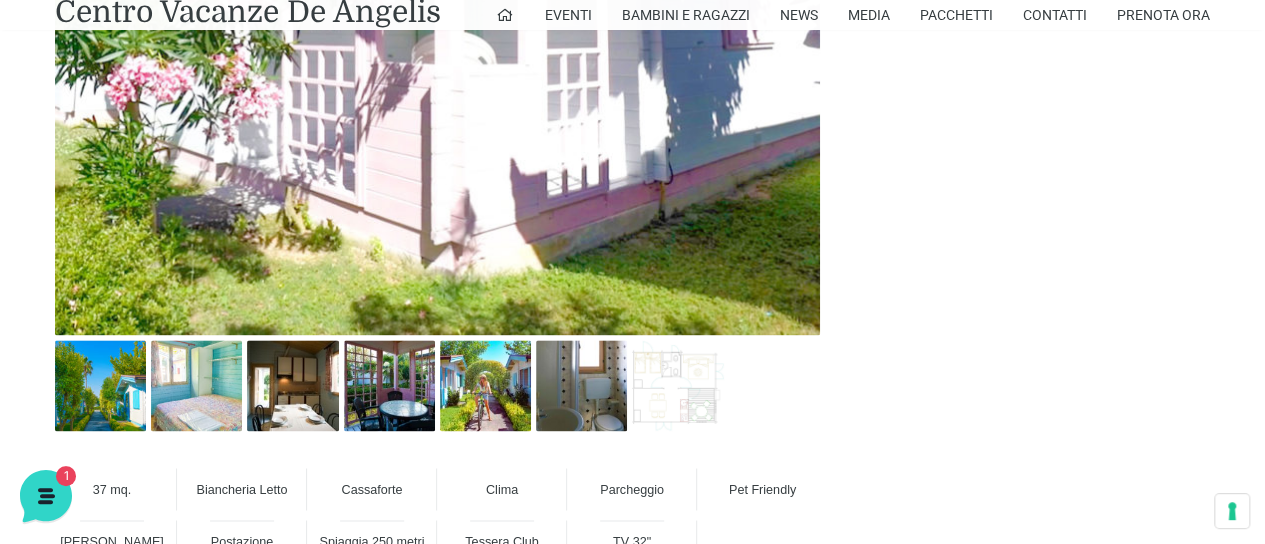 scroll, scrollTop: 1230, scrollLeft: 0, axis: vertical 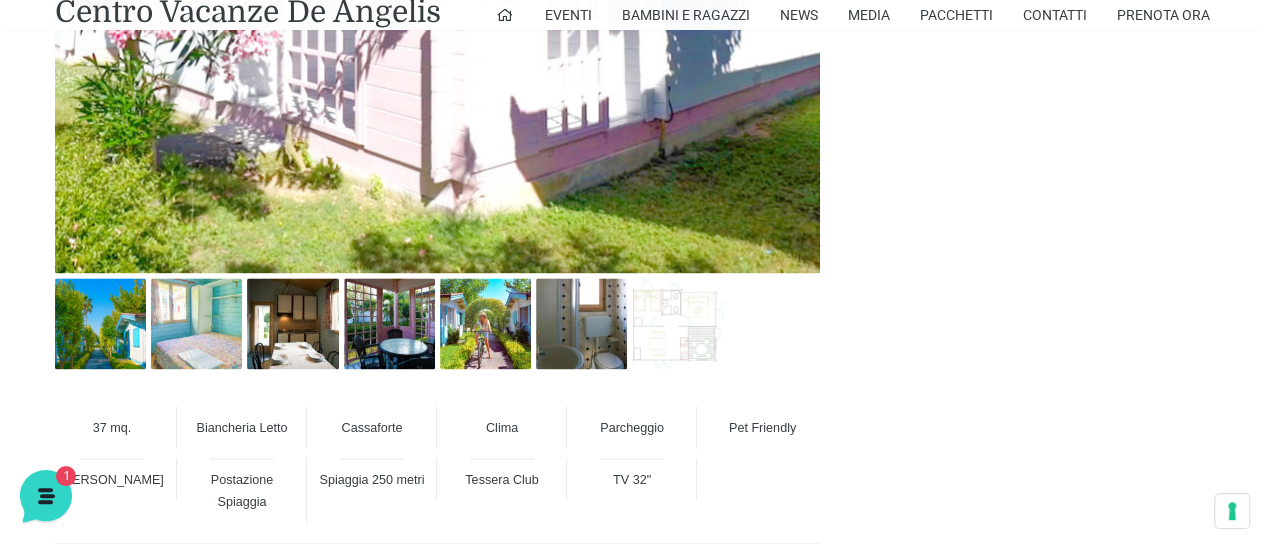 click at bounding box center [632, 272] 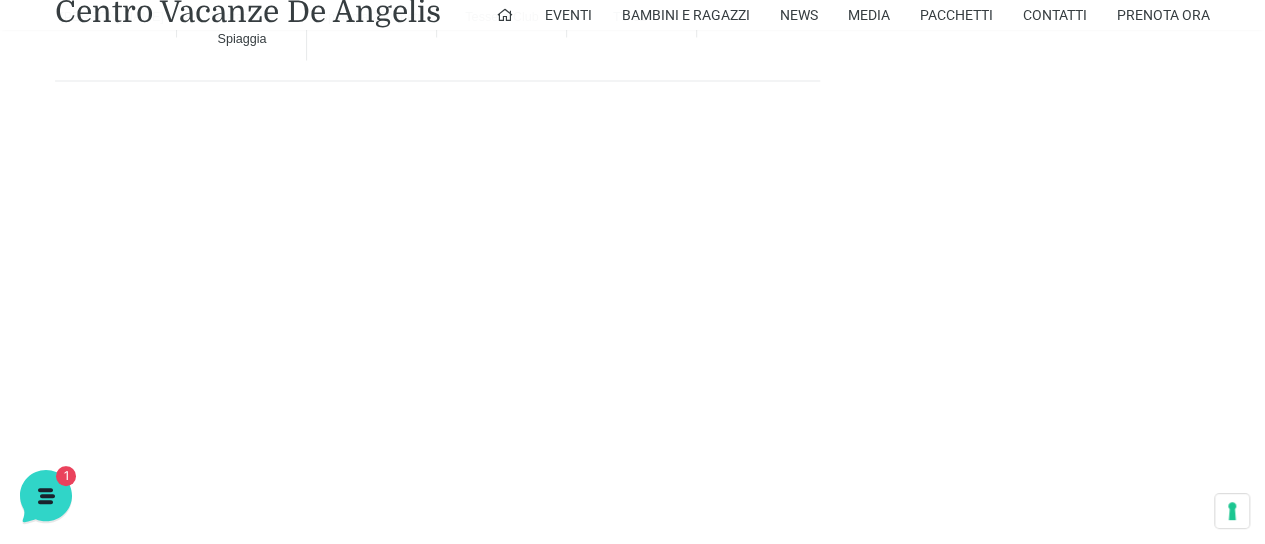 scroll, scrollTop: 1730, scrollLeft: 0, axis: vertical 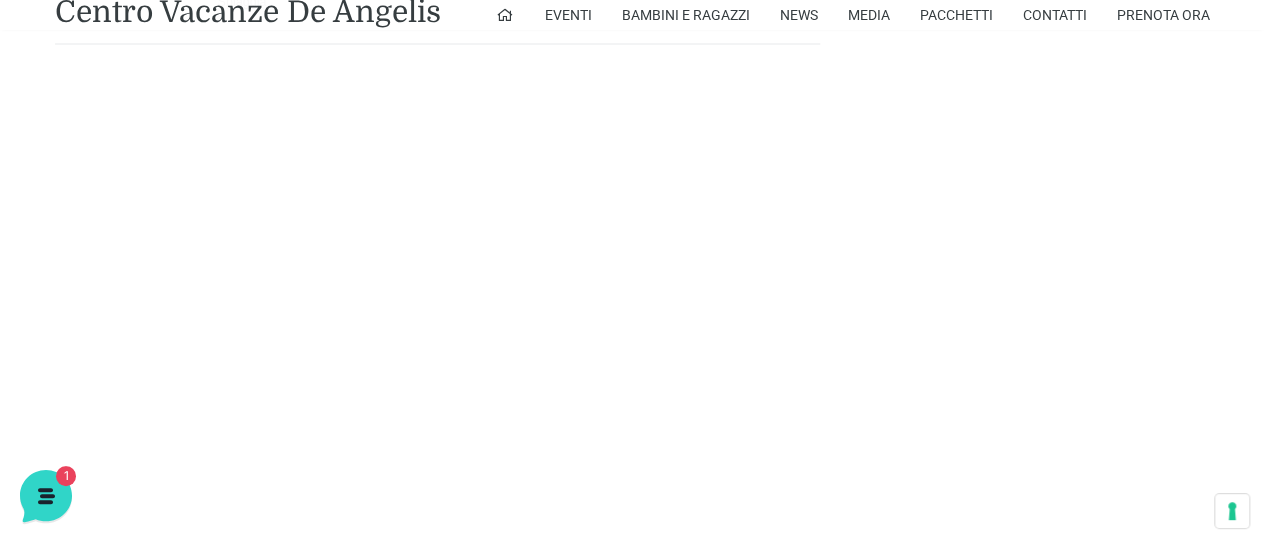 click at bounding box center (632, 272) 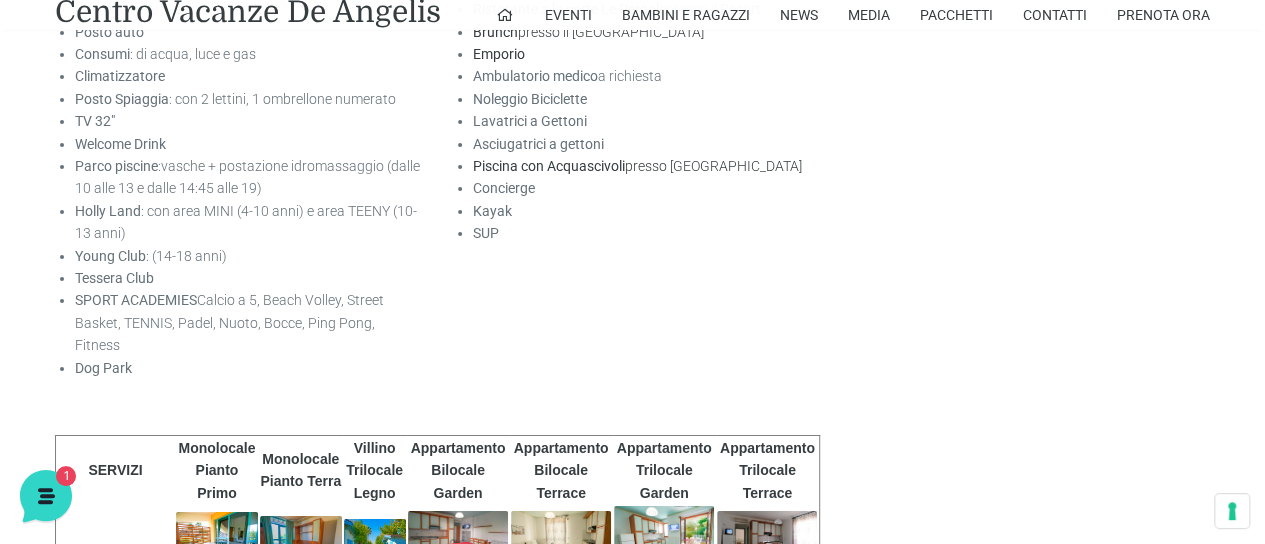 scroll, scrollTop: 3430, scrollLeft: 0, axis: vertical 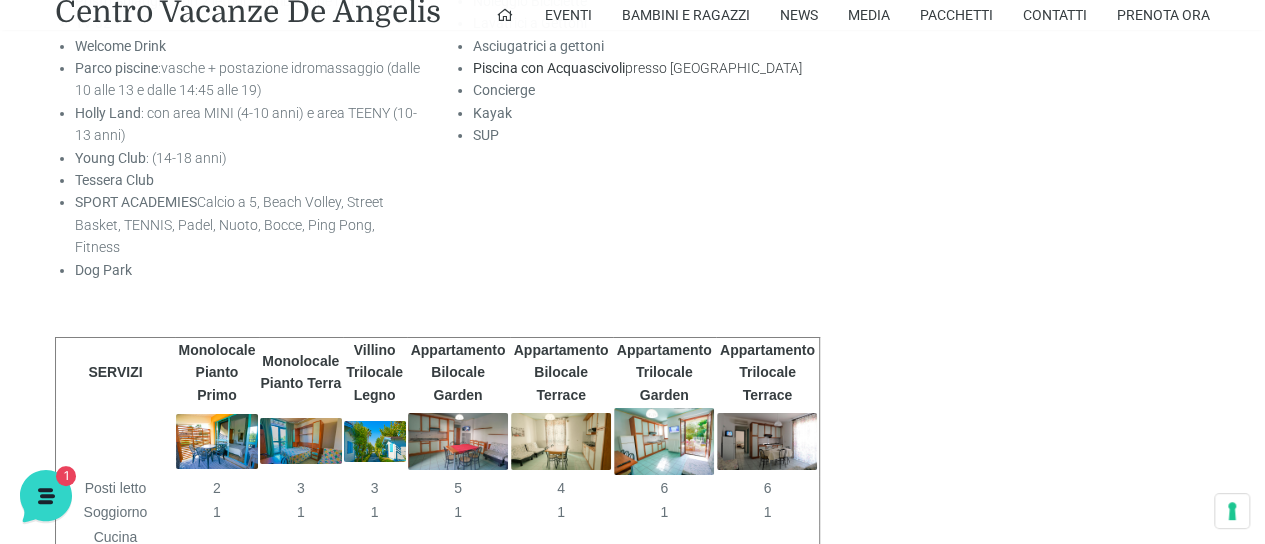 click at bounding box center [632, 272] 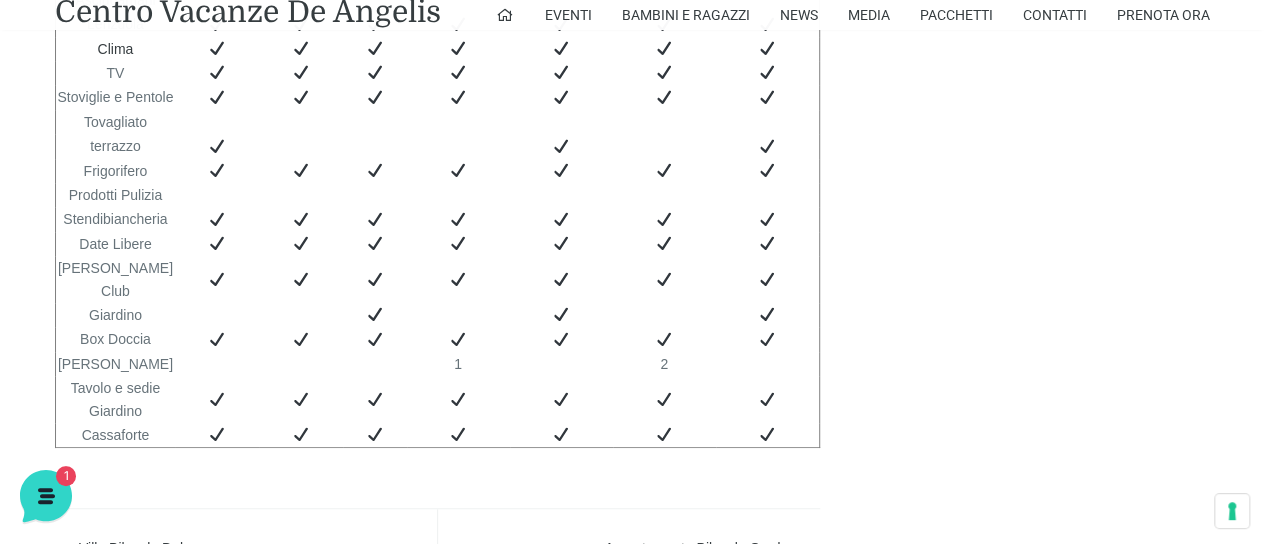 scroll, scrollTop: 4130, scrollLeft: 0, axis: vertical 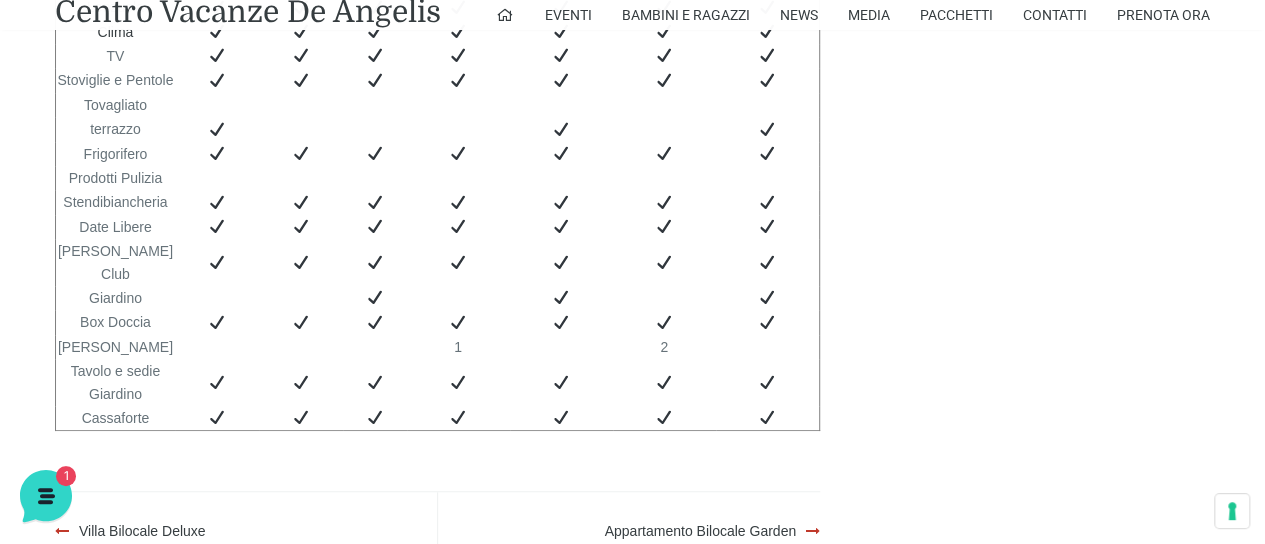 click at bounding box center (632, 272) 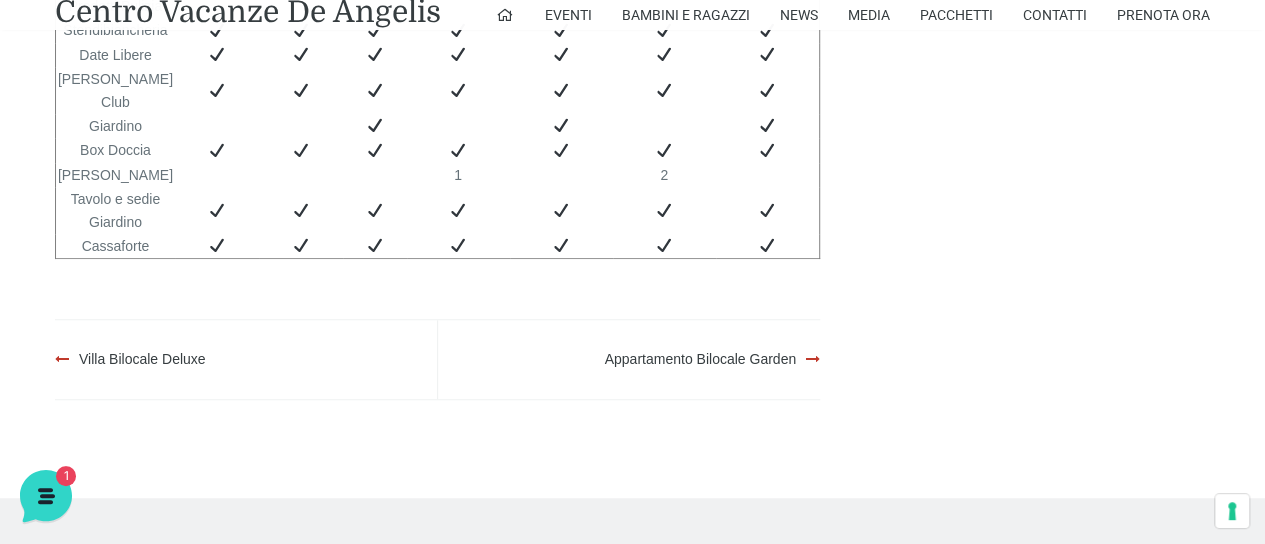 scroll, scrollTop: 4330, scrollLeft: 0, axis: vertical 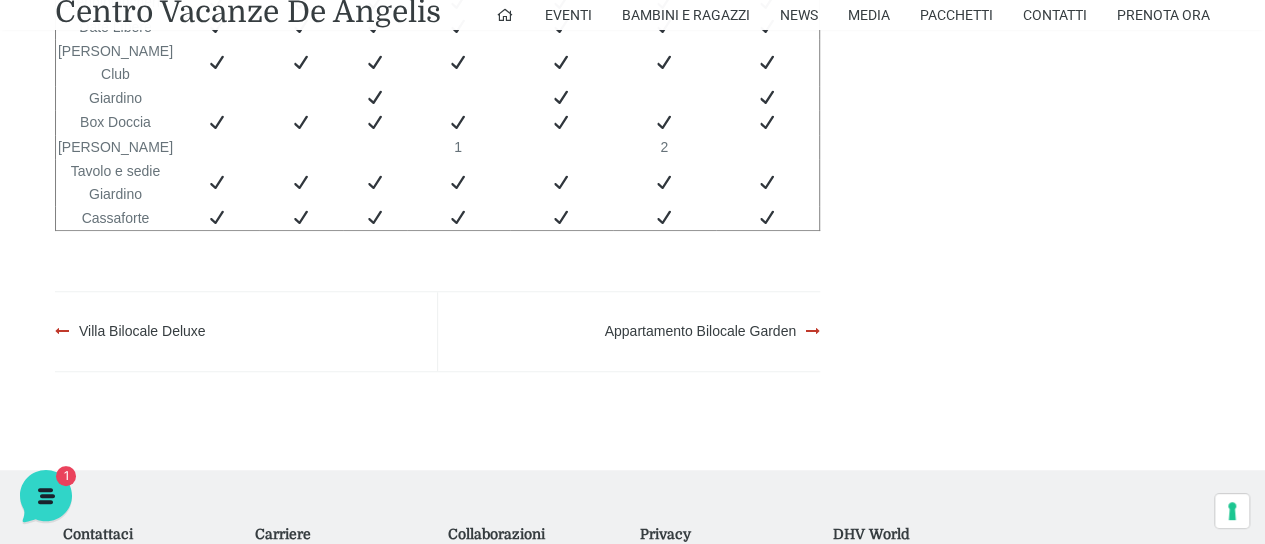 click on "Close Previous Next 1  of  7" at bounding box center (633, 272) 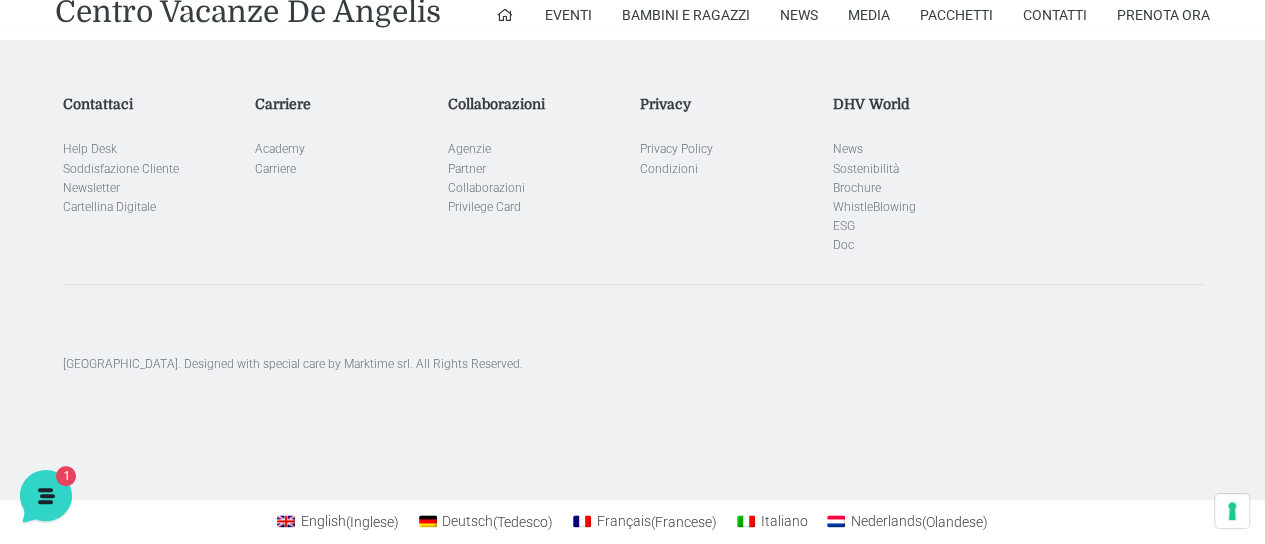 scroll, scrollTop: 4763, scrollLeft: 0, axis: vertical 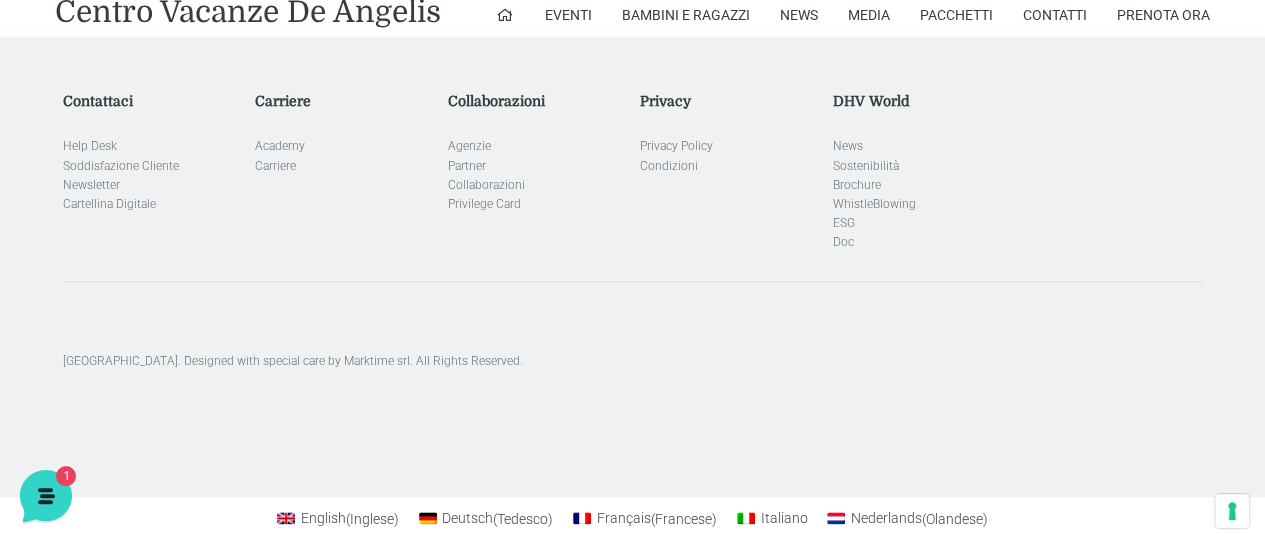 click at bounding box center [632, 272] 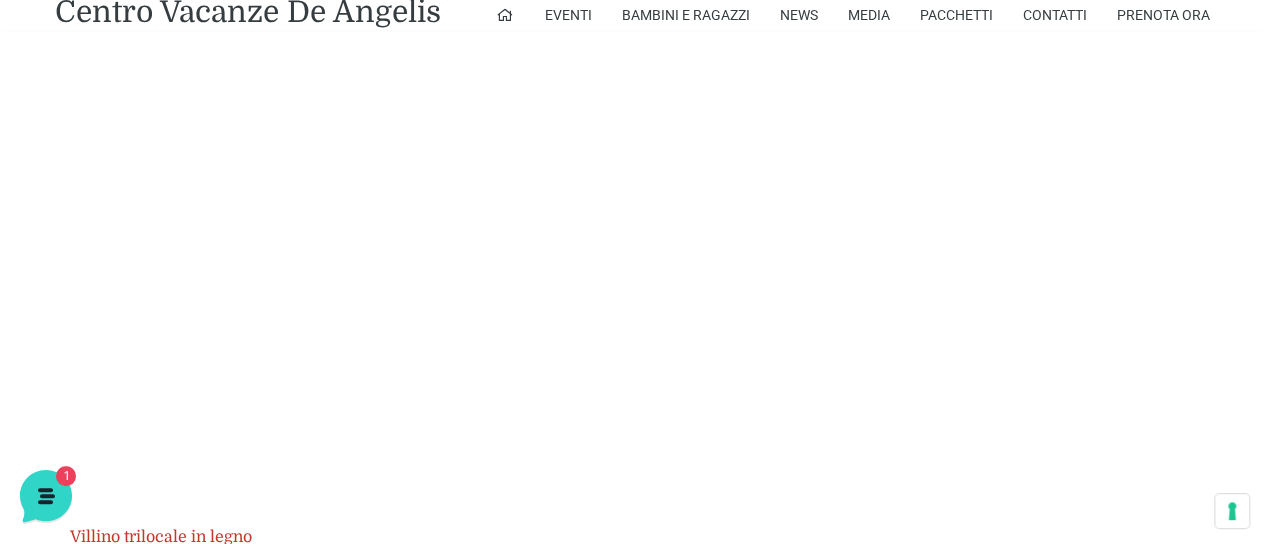scroll, scrollTop: 1763, scrollLeft: 0, axis: vertical 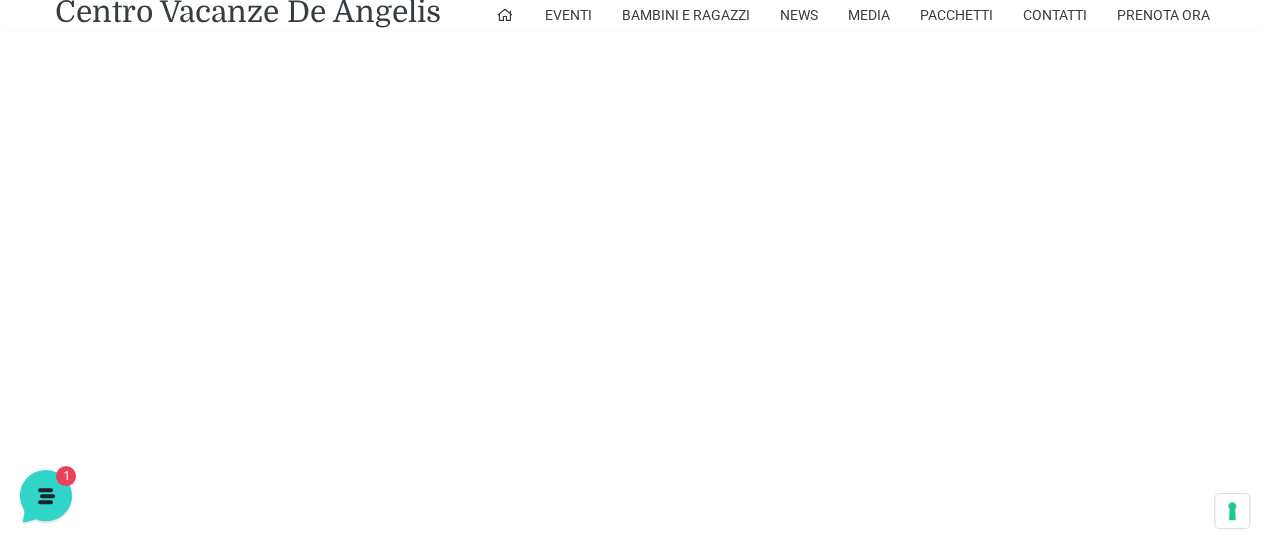 click at bounding box center [632, 272] 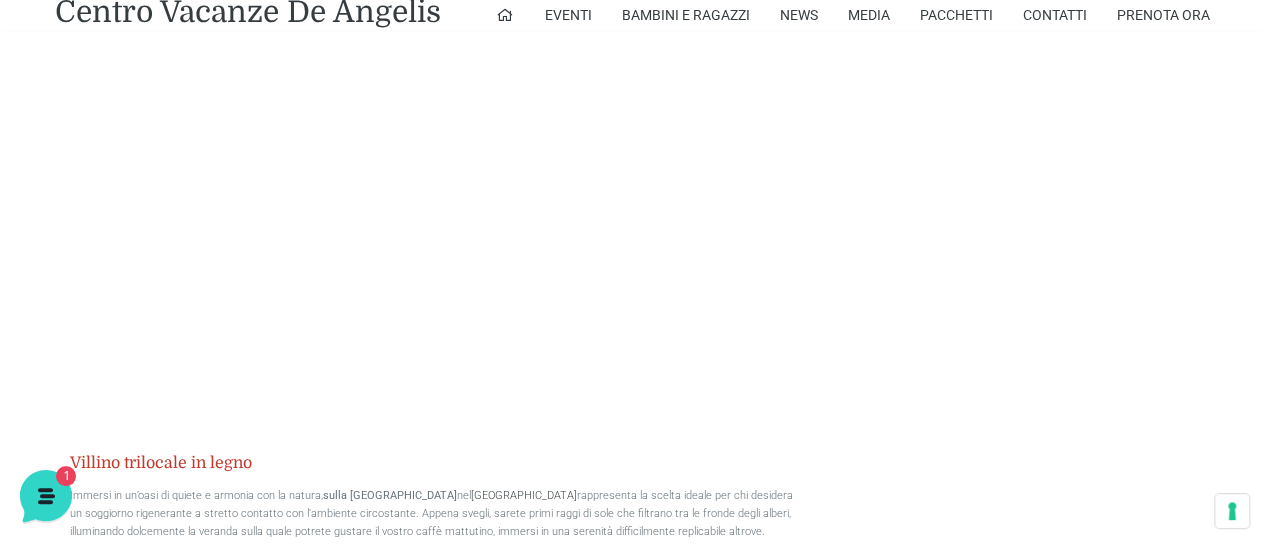 scroll, scrollTop: 1763, scrollLeft: 0, axis: vertical 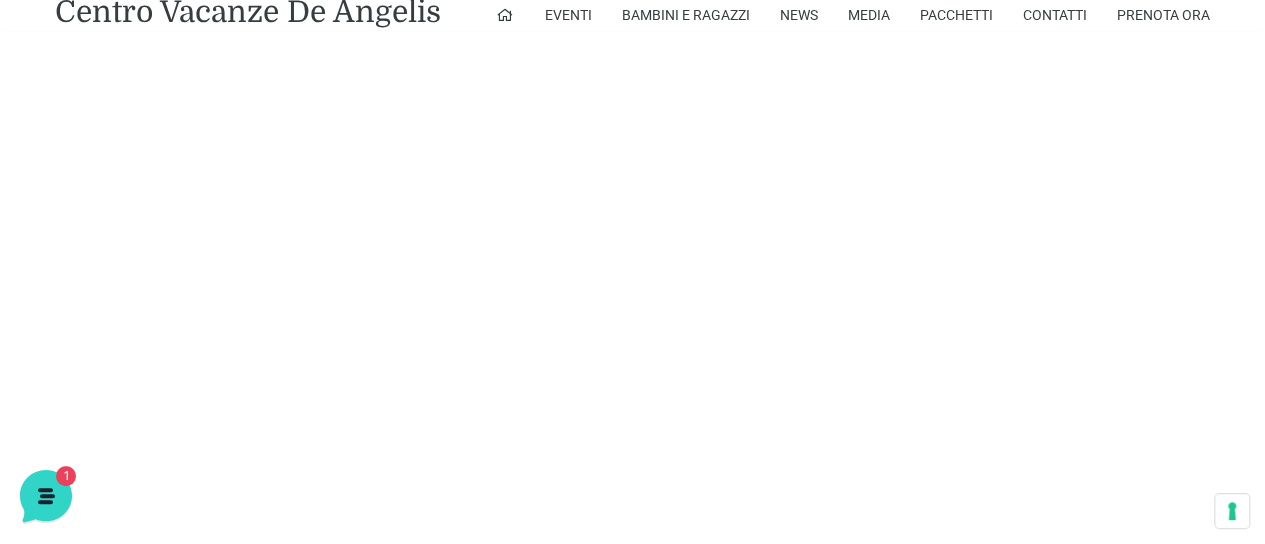 click at bounding box center (632, 272) 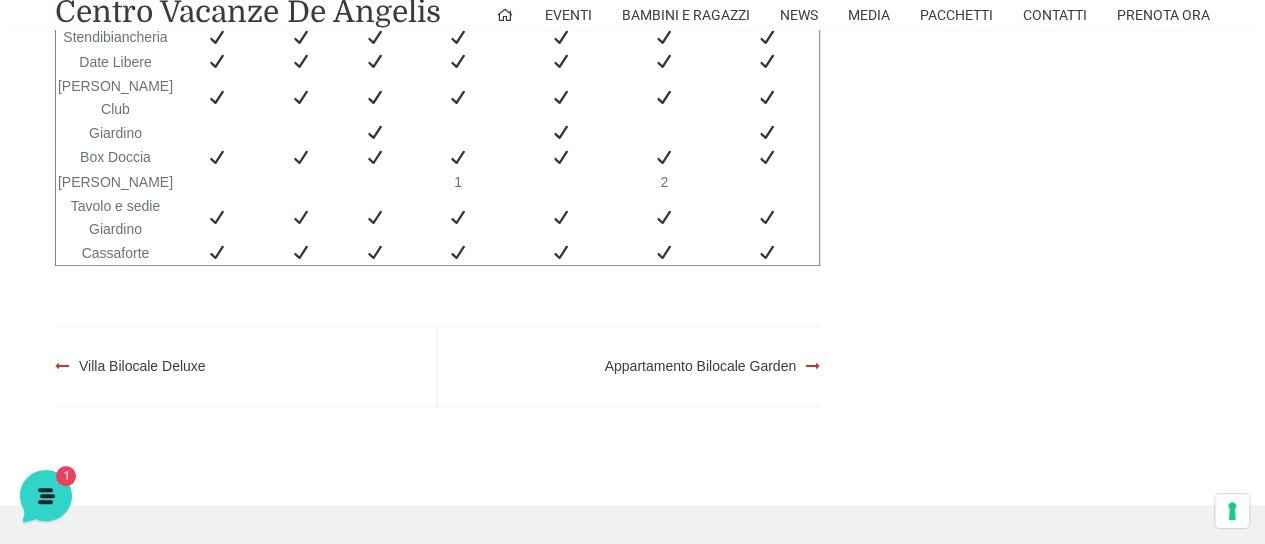 scroll, scrollTop: 4363, scrollLeft: 0, axis: vertical 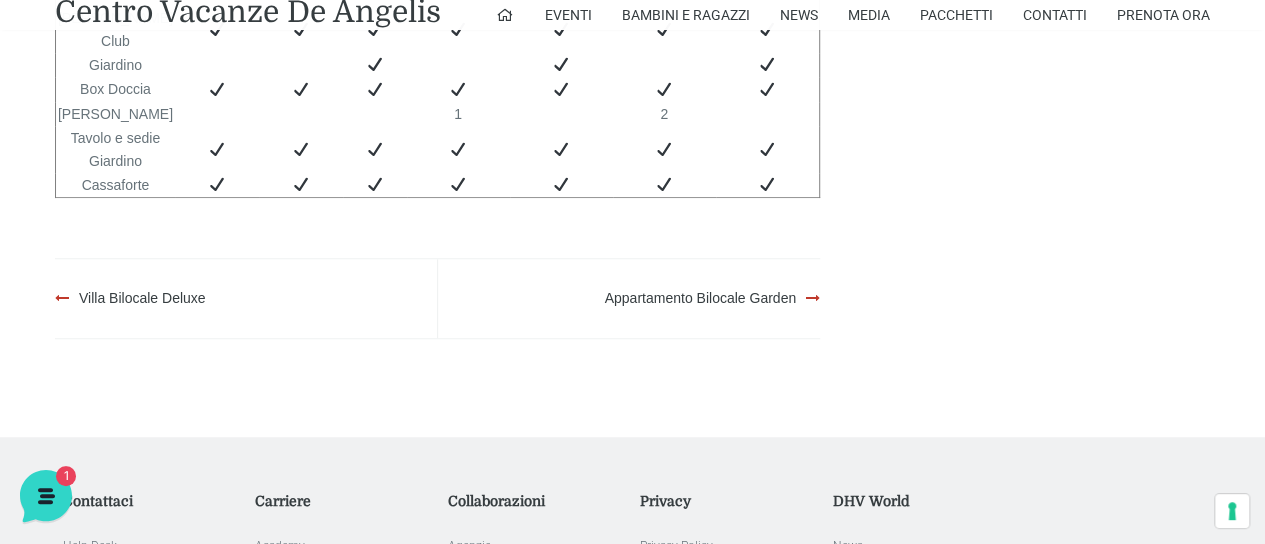 click at bounding box center [632, 272] 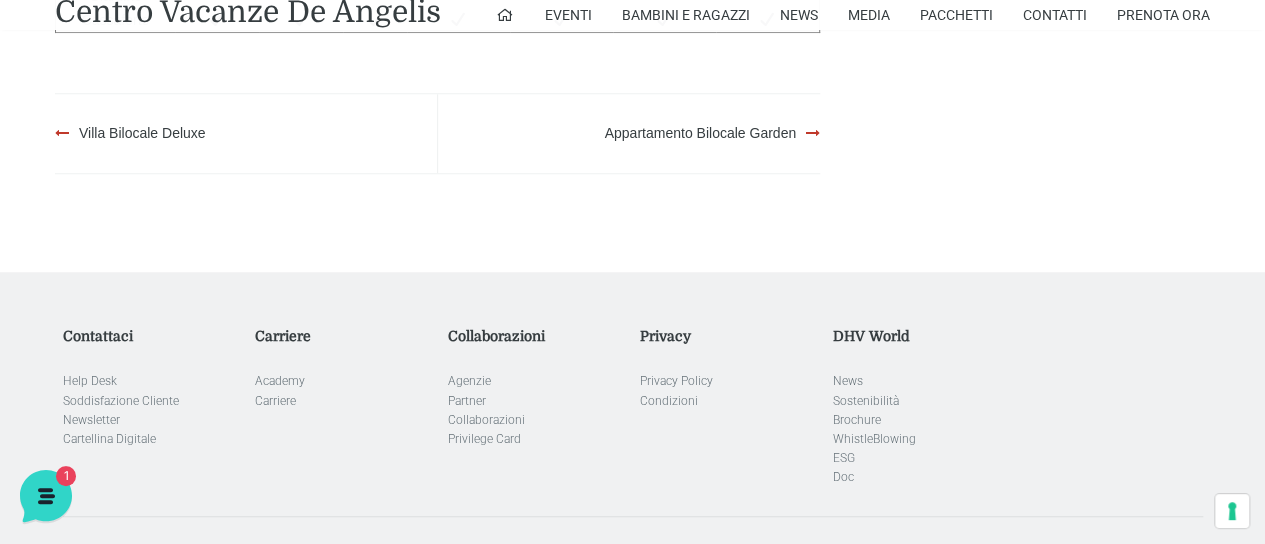 scroll, scrollTop: 4763, scrollLeft: 0, axis: vertical 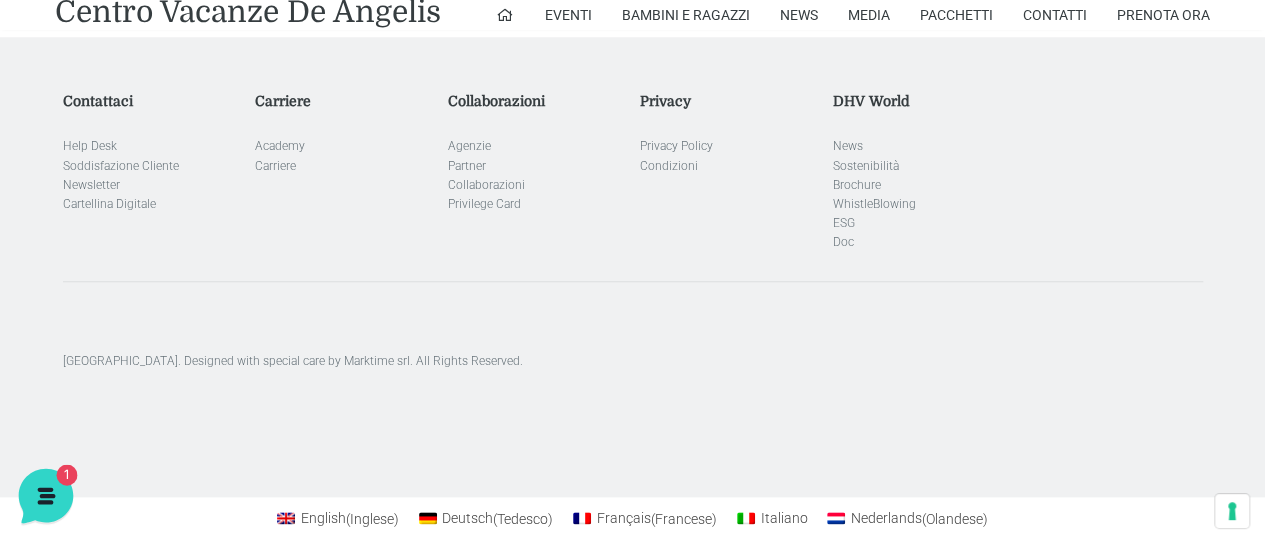 click 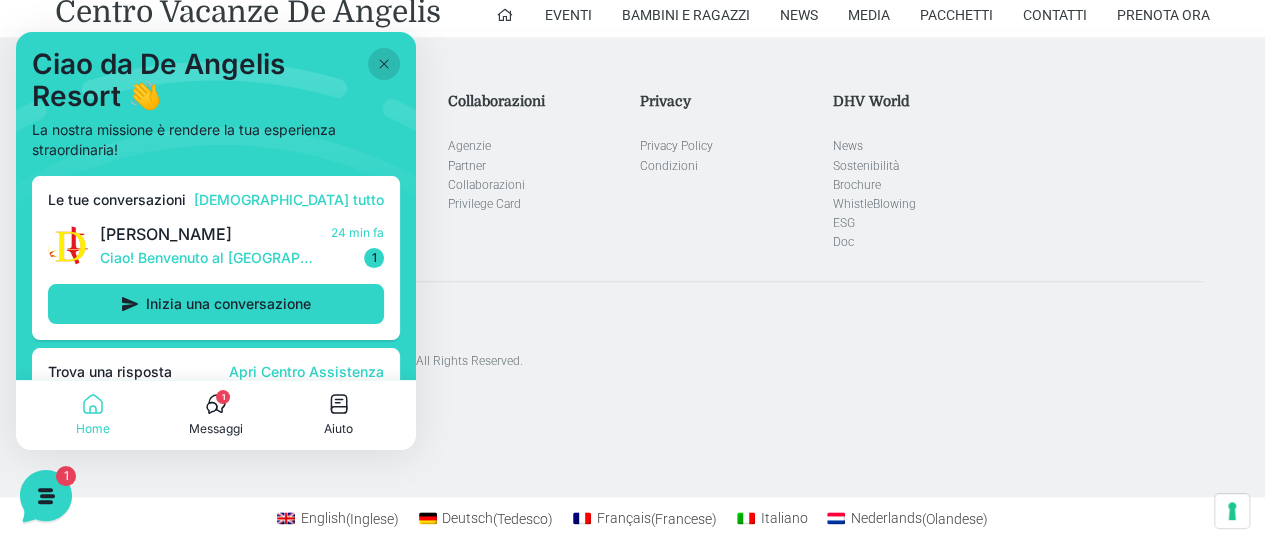 click at bounding box center [633, 272] 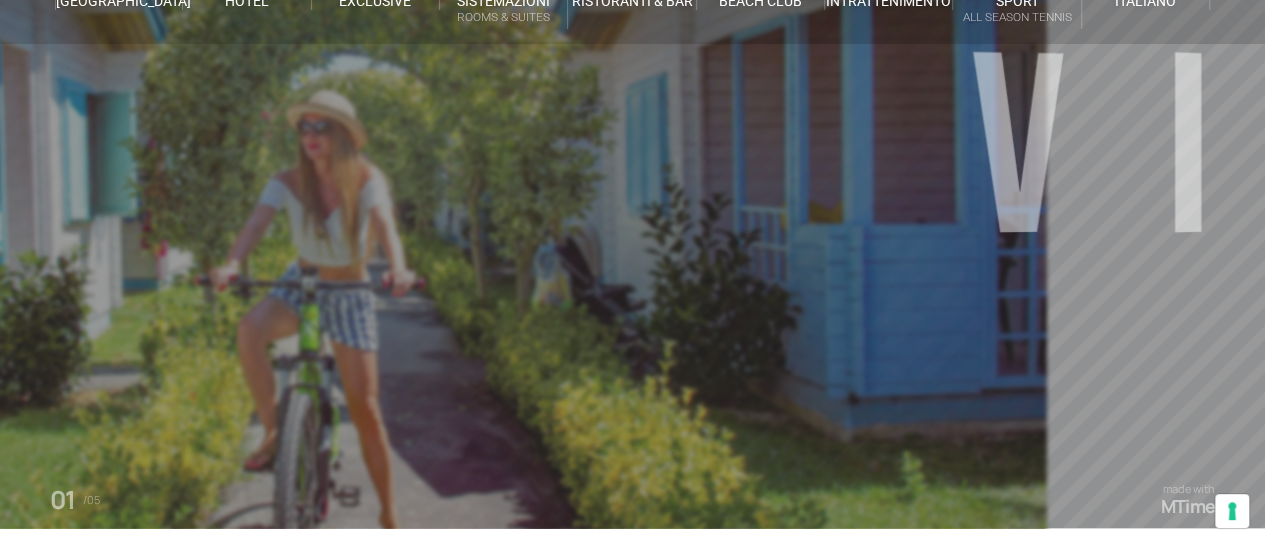 scroll, scrollTop: 300, scrollLeft: 0, axis: vertical 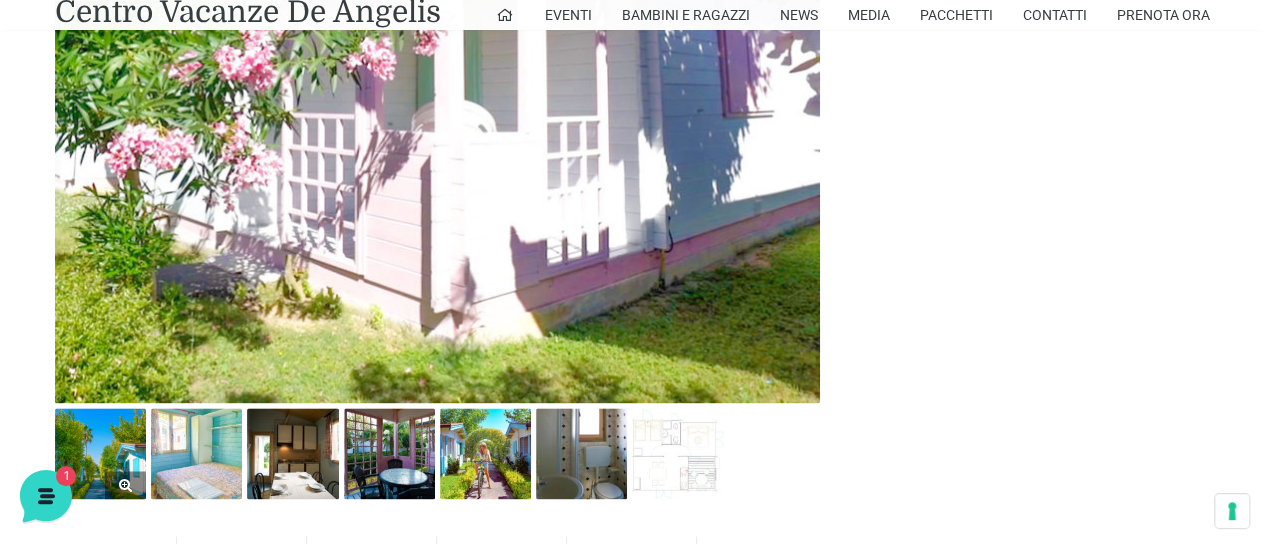 click at bounding box center [100, 453] 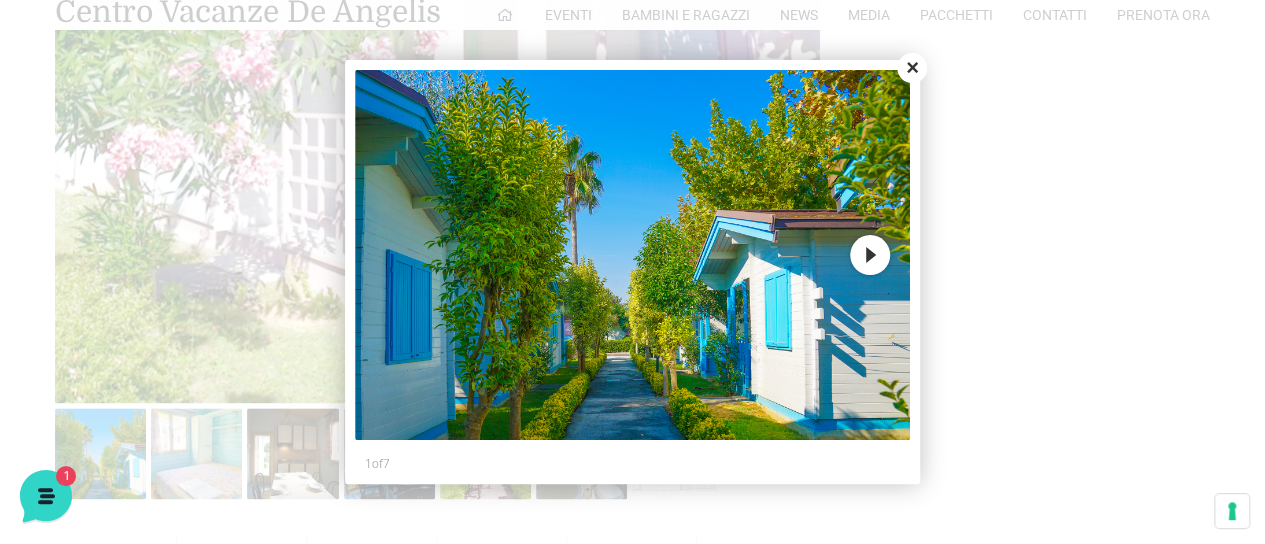 click at bounding box center (632, 272) 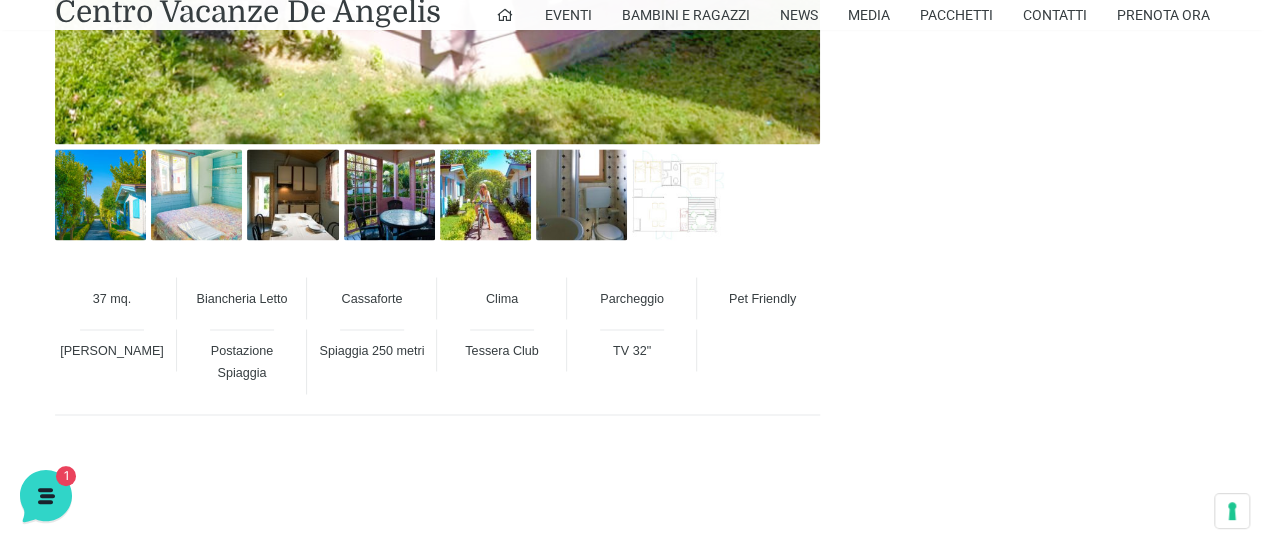 scroll, scrollTop: 1400, scrollLeft: 0, axis: vertical 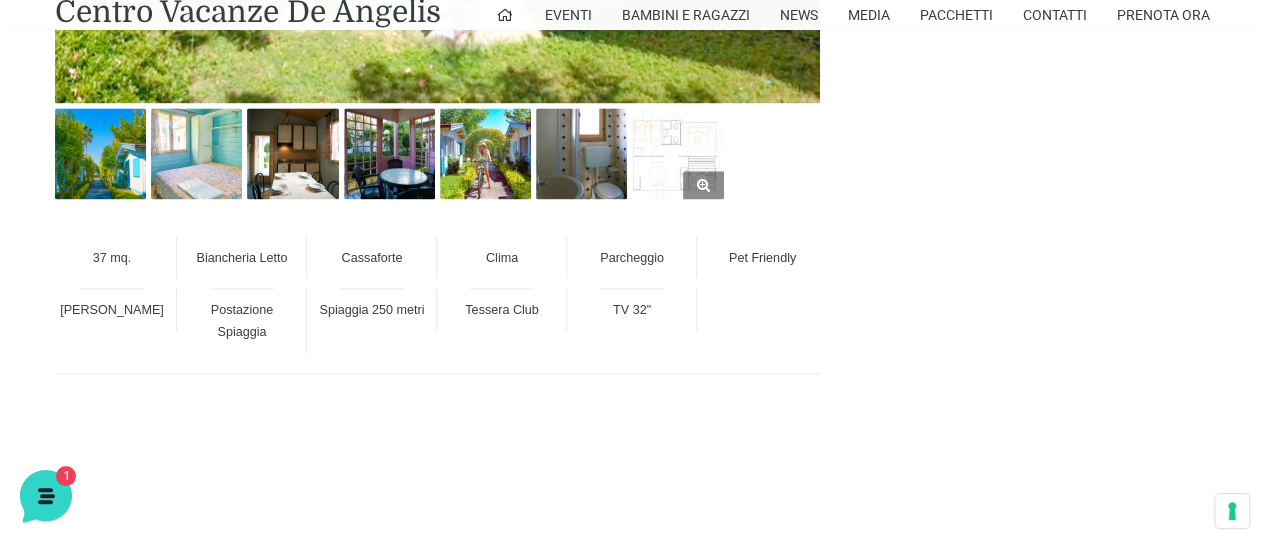 click at bounding box center (677, 153) 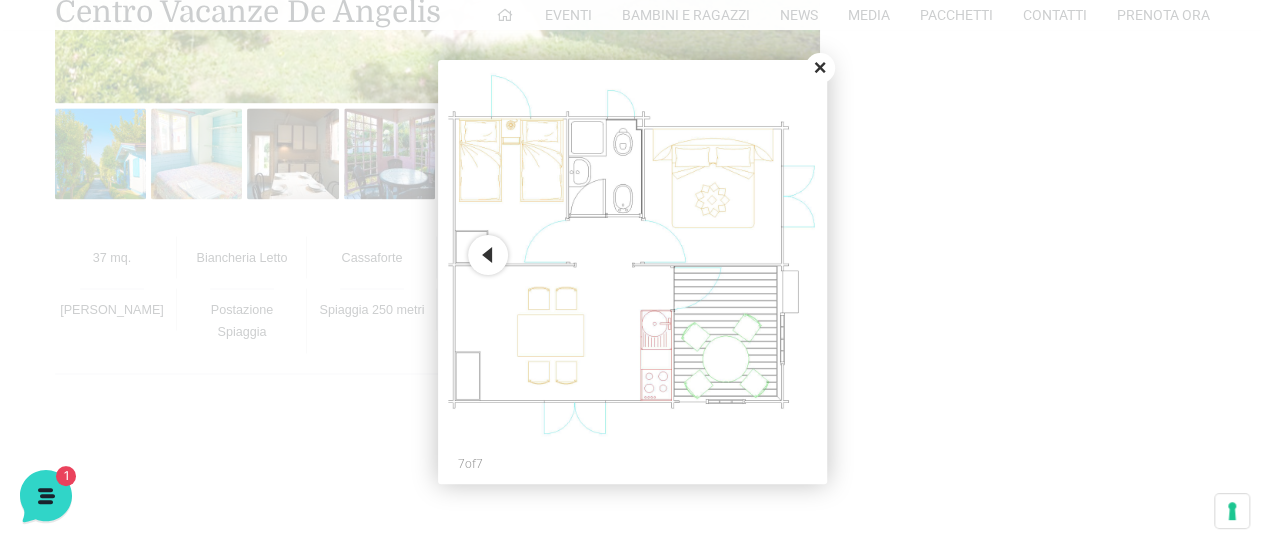 click at bounding box center (633, 255) 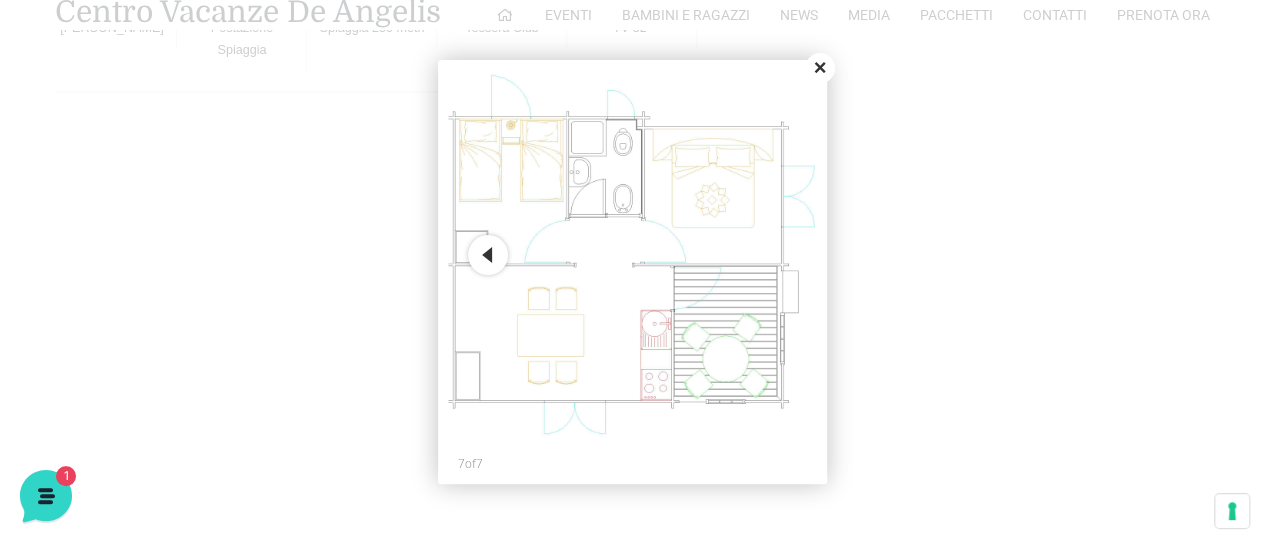 scroll, scrollTop: 1700, scrollLeft: 0, axis: vertical 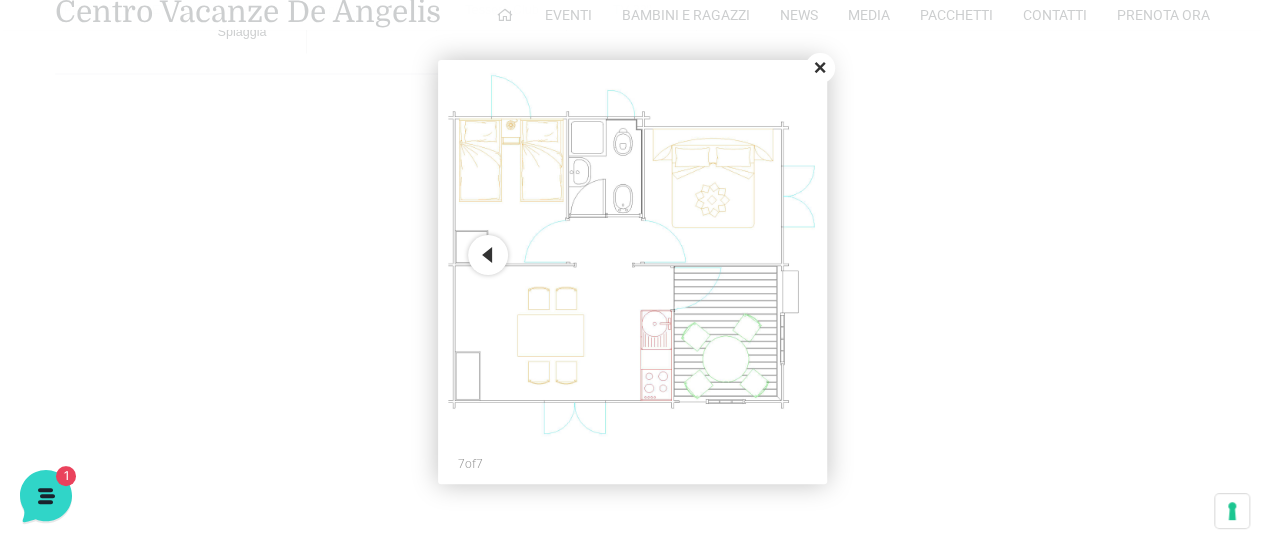 click at bounding box center (632, 272) 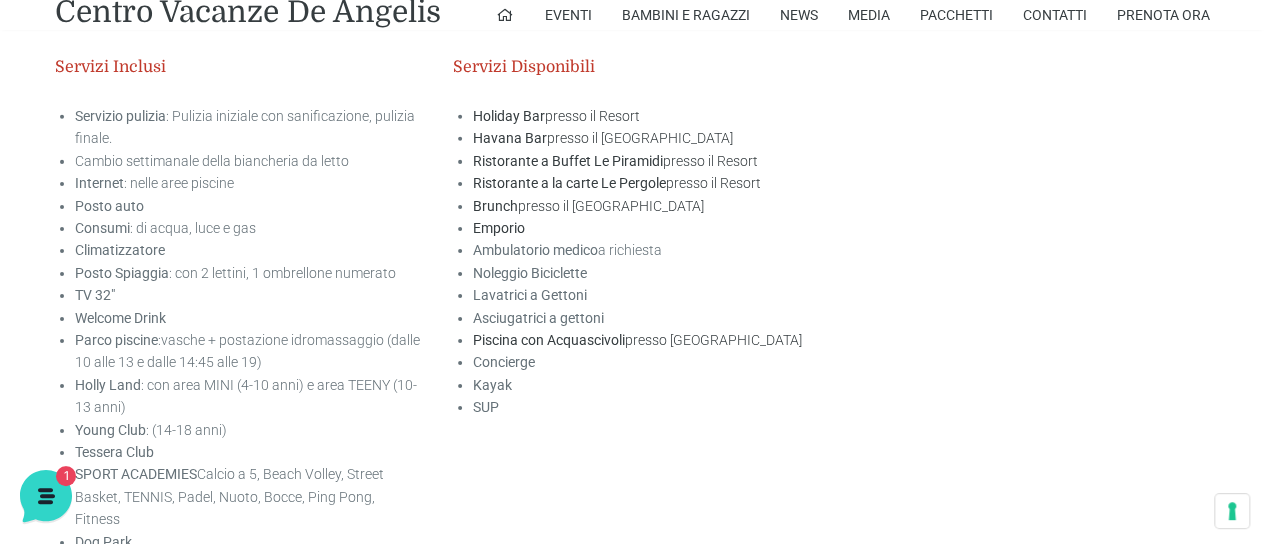 scroll, scrollTop: 3200, scrollLeft: 0, axis: vertical 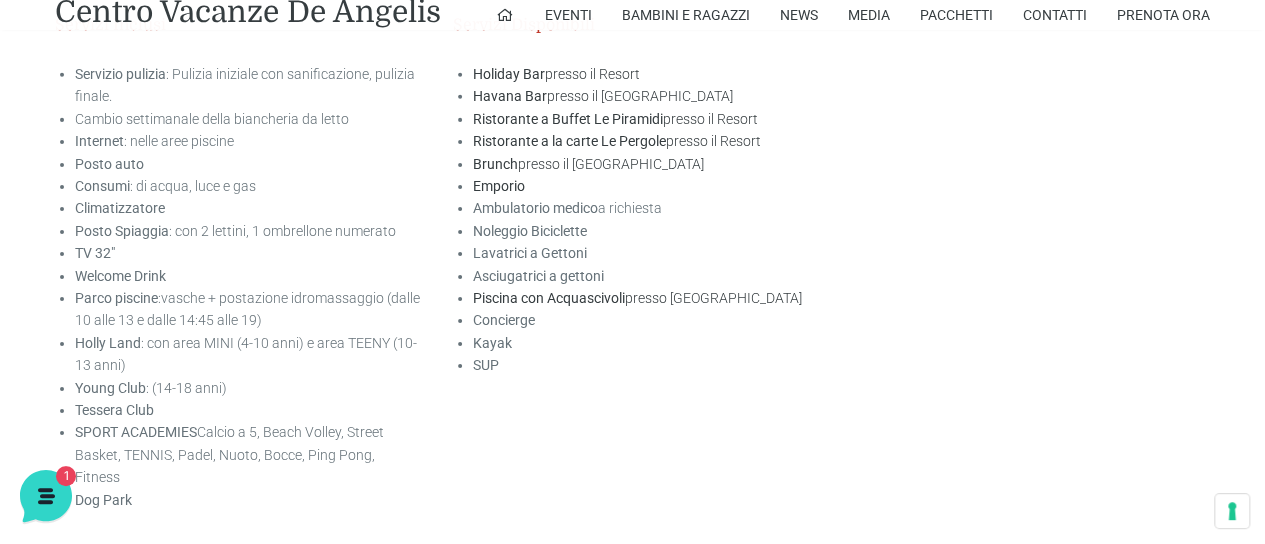 click on "Lavatrici a Gettoni" at bounding box center (530, 253) 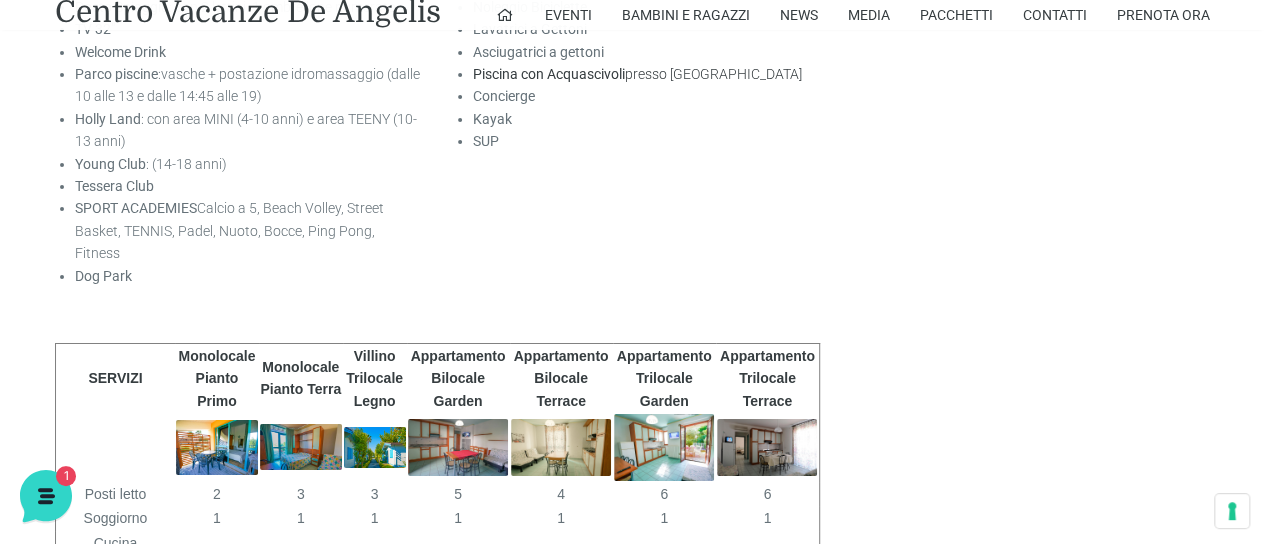 scroll, scrollTop: 3600, scrollLeft: 0, axis: vertical 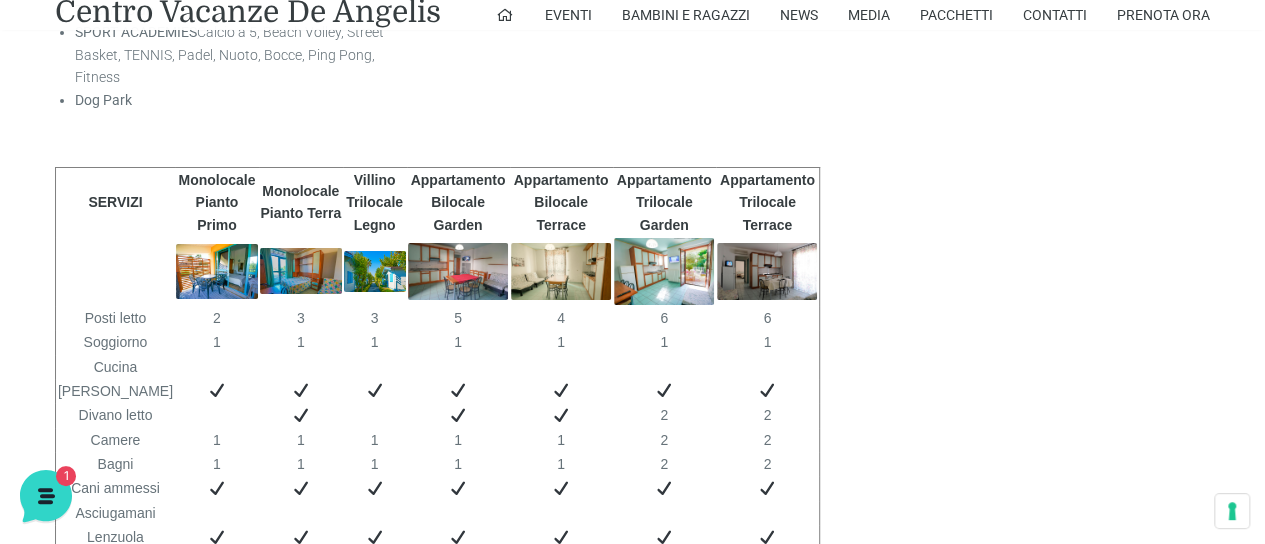 click at bounding box center (375, 271) 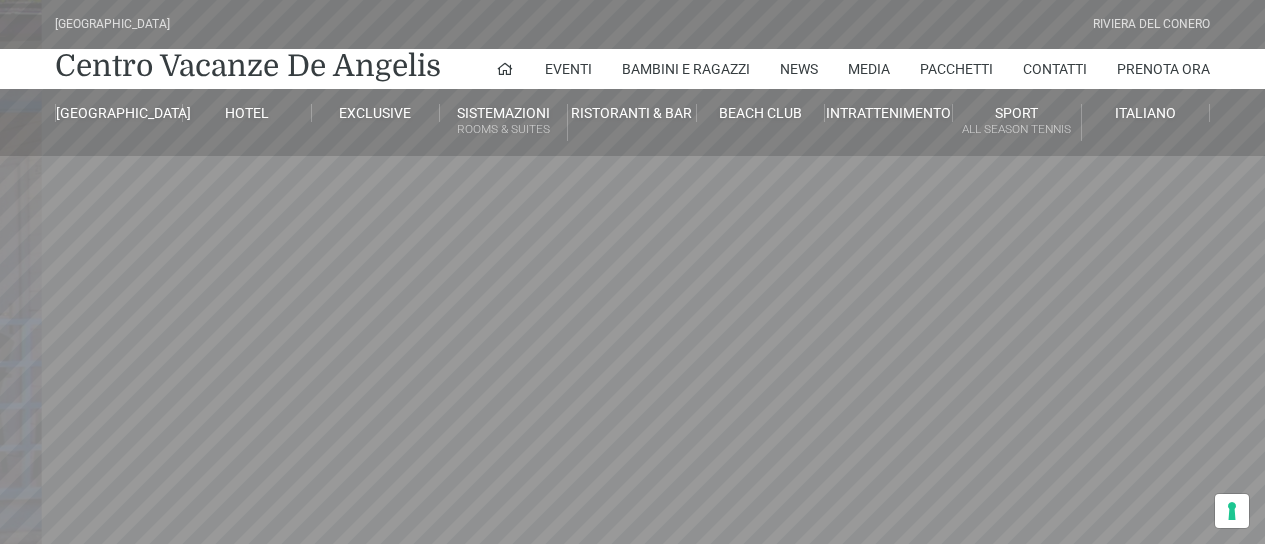 scroll, scrollTop: 0, scrollLeft: 0, axis: both 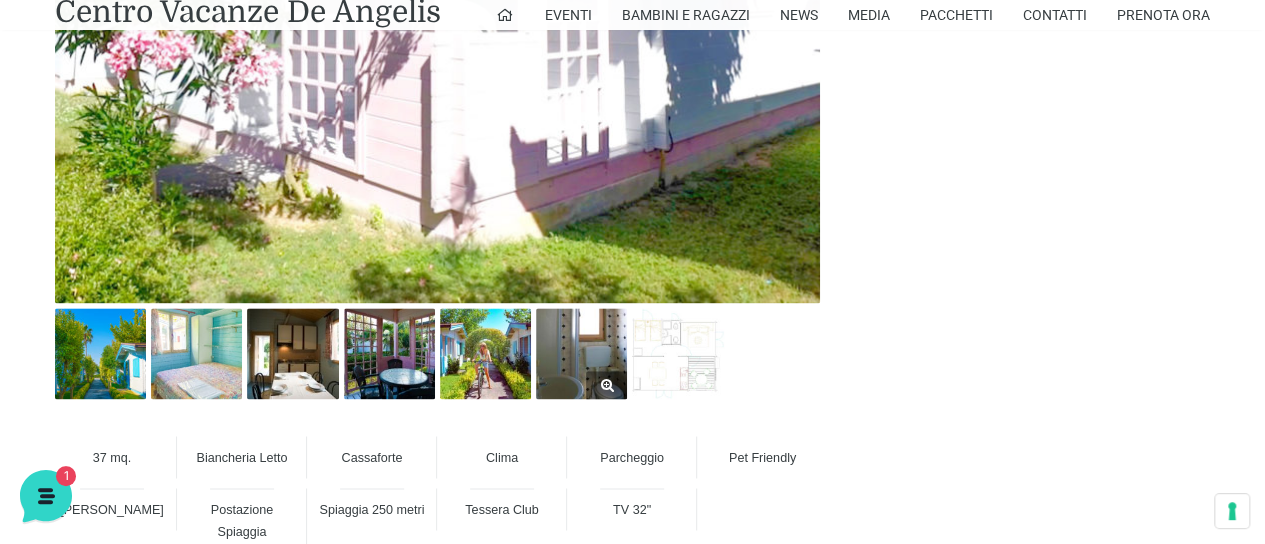 click at bounding box center (581, 353) 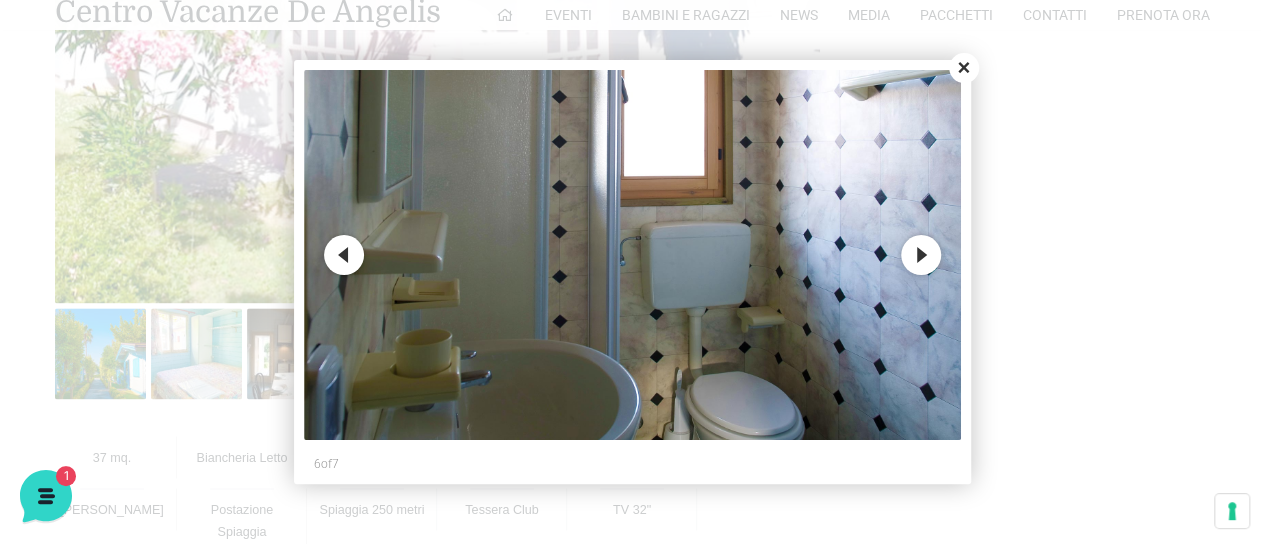 click on "Next" at bounding box center (921, 255) 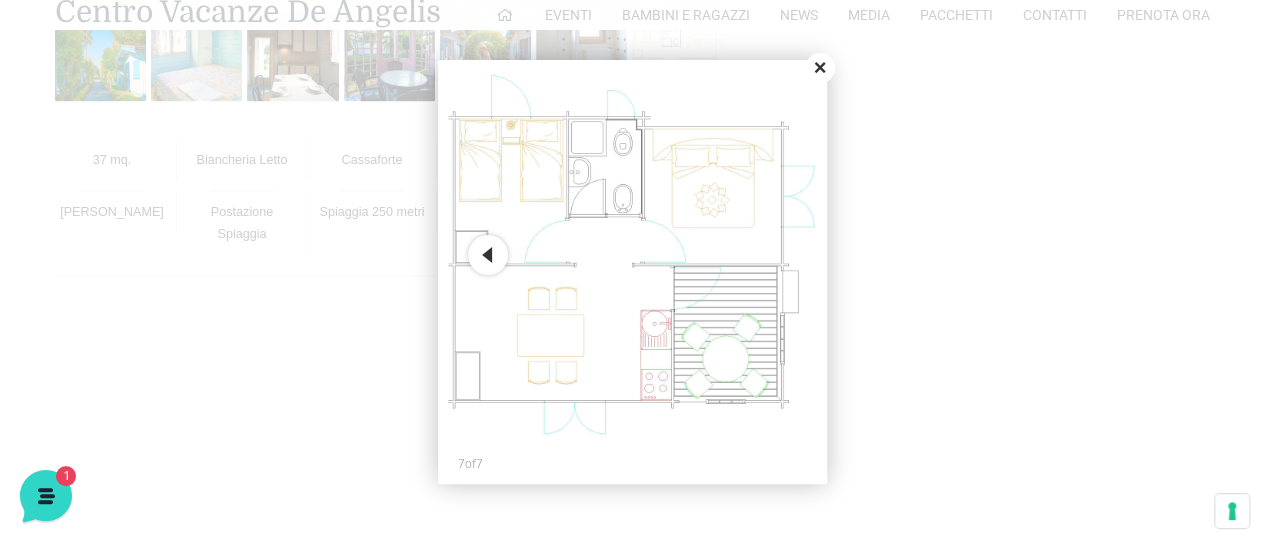 scroll, scrollTop: 1500, scrollLeft: 0, axis: vertical 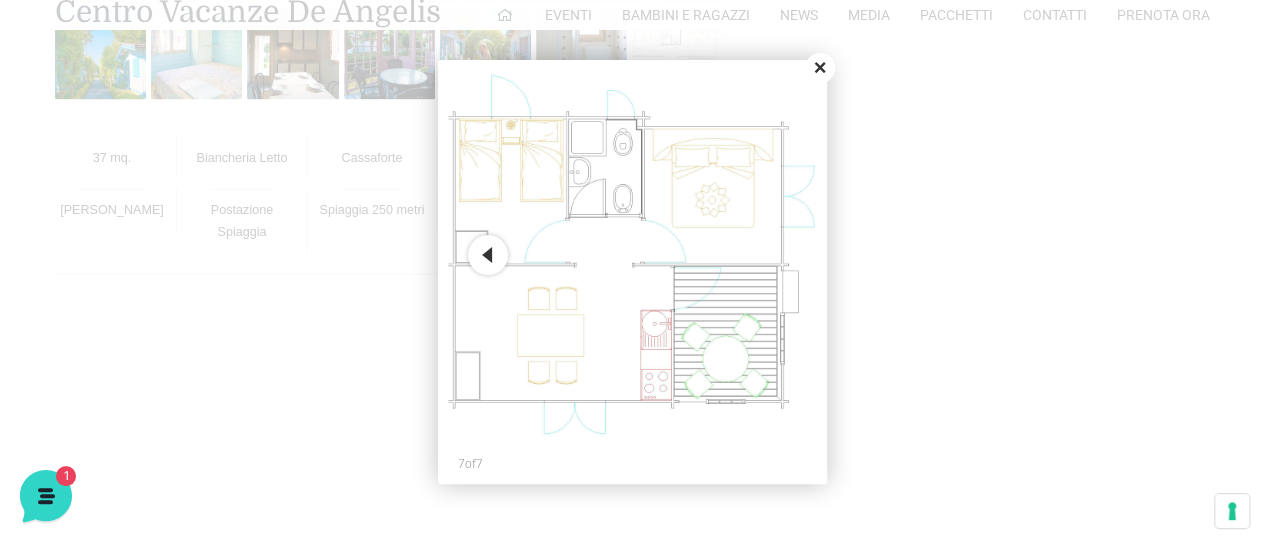 click at bounding box center [632, 272] 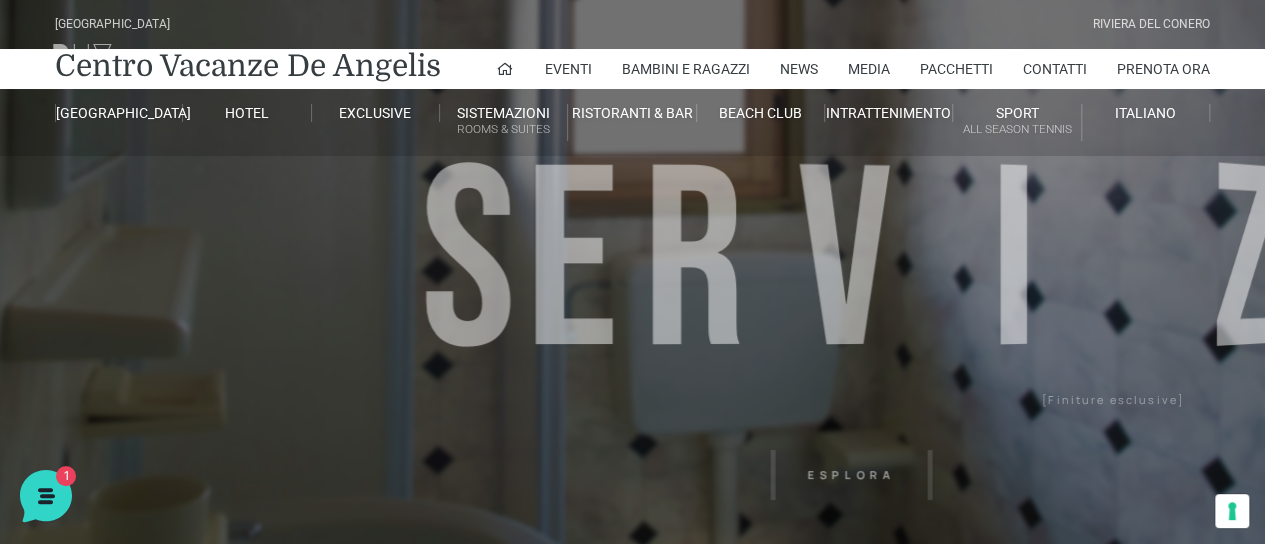 scroll, scrollTop: 0, scrollLeft: 0, axis: both 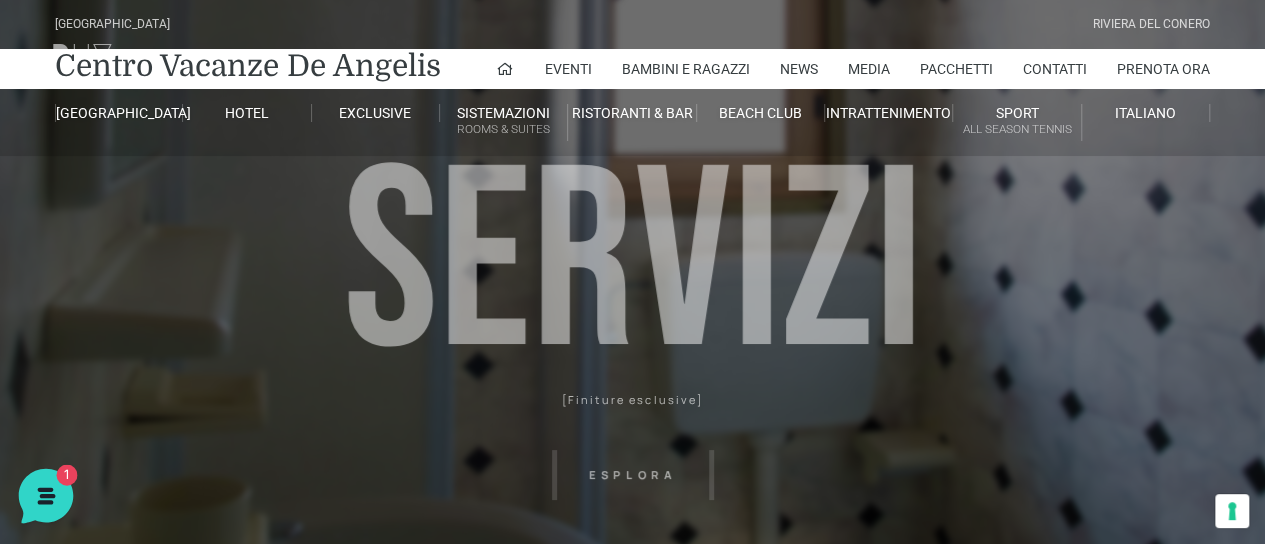 click 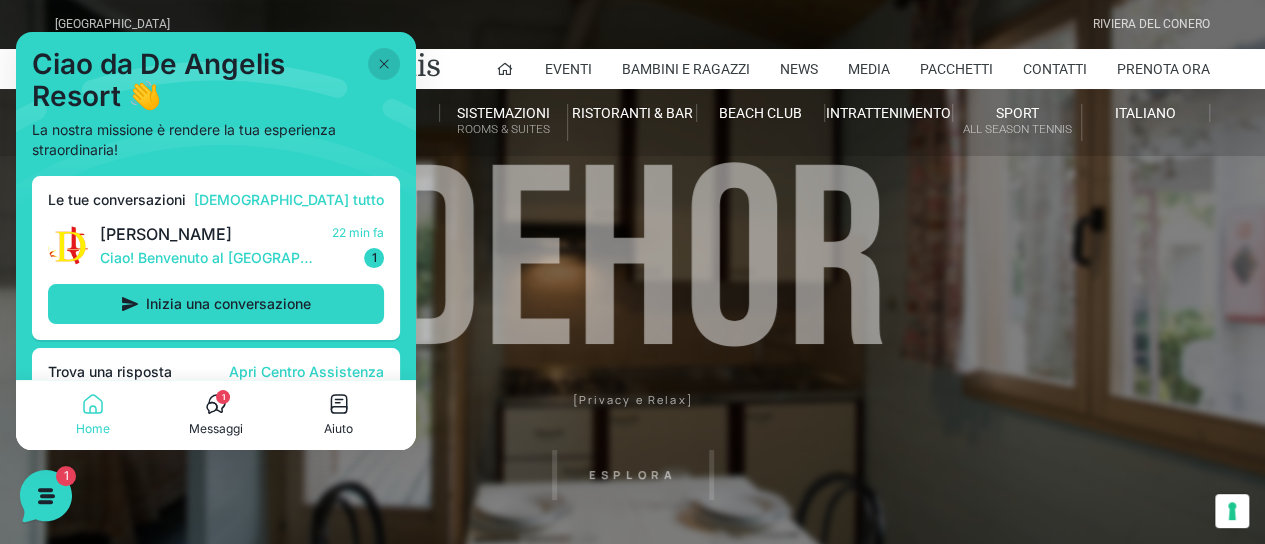 click on "[GEOGRAPHIC_DATA]
[GEOGRAPHIC_DATA]
Centro Vacanze [GEOGRAPHIC_DATA]
Eventi
Miss Italia
Cerimonie
Team building
Bambini e Ragazzi
Holly Beach Club
Holly Teeny Club
[PERSON_NAME] Club
Piscine
Iscrizioni Holly Club
News
Media
Pacchetti
Contatti
Prenota Ora
[GEOGRAPHIC_DATA]
Parco Piscine
Oasi Naturale
Cappellina
Sala Convegni
[GEOGRAPHIC_DATA]
Store
Concierge
Colonnina Ricarica
Mappa del Villaggio
Hotel
Suite Prestige
Camera Prestige
Camera Suite H
Sala Meeting
Exclusive
[GEOGRAPHIC_DATA]
Dimora Padronale
Villa 601 Alpine
Villa Classic
Bilocale Garden Gold
Sistemazioni Rooms & Suites
[GEOGRAPHIC_DATA] Deluxe Numana
Villa Trilocale Deluxe Private Garden
Villa Bilocale Deluxe
Appartamento Trilocale Garden" at bounding box center (632, 450) 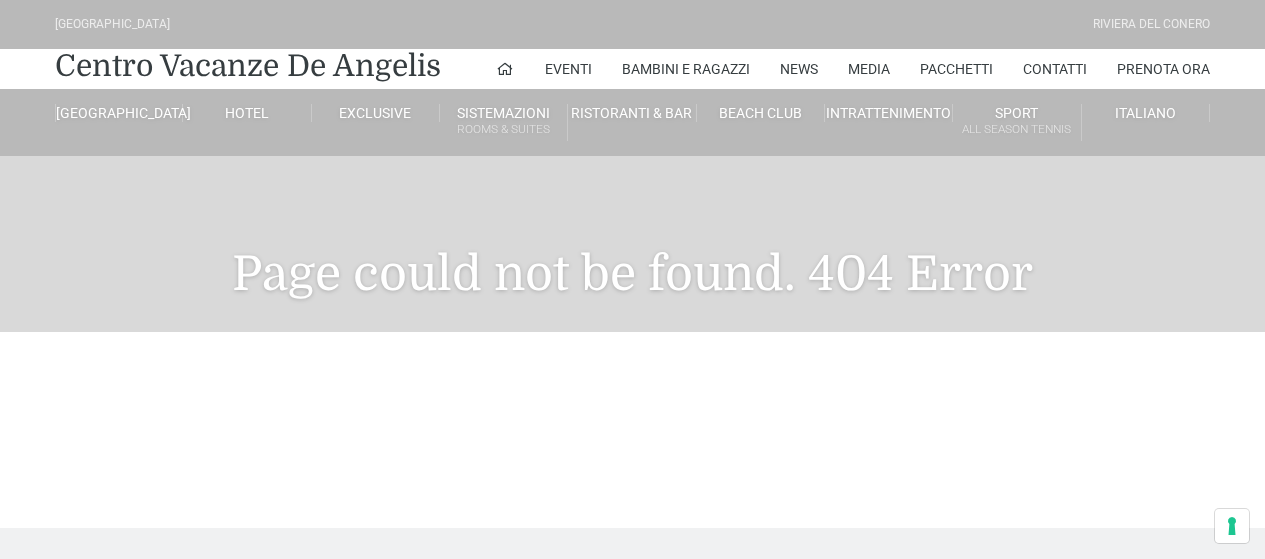 scroll, scrollTop: 0, scrollLeft: 0, axis: both 